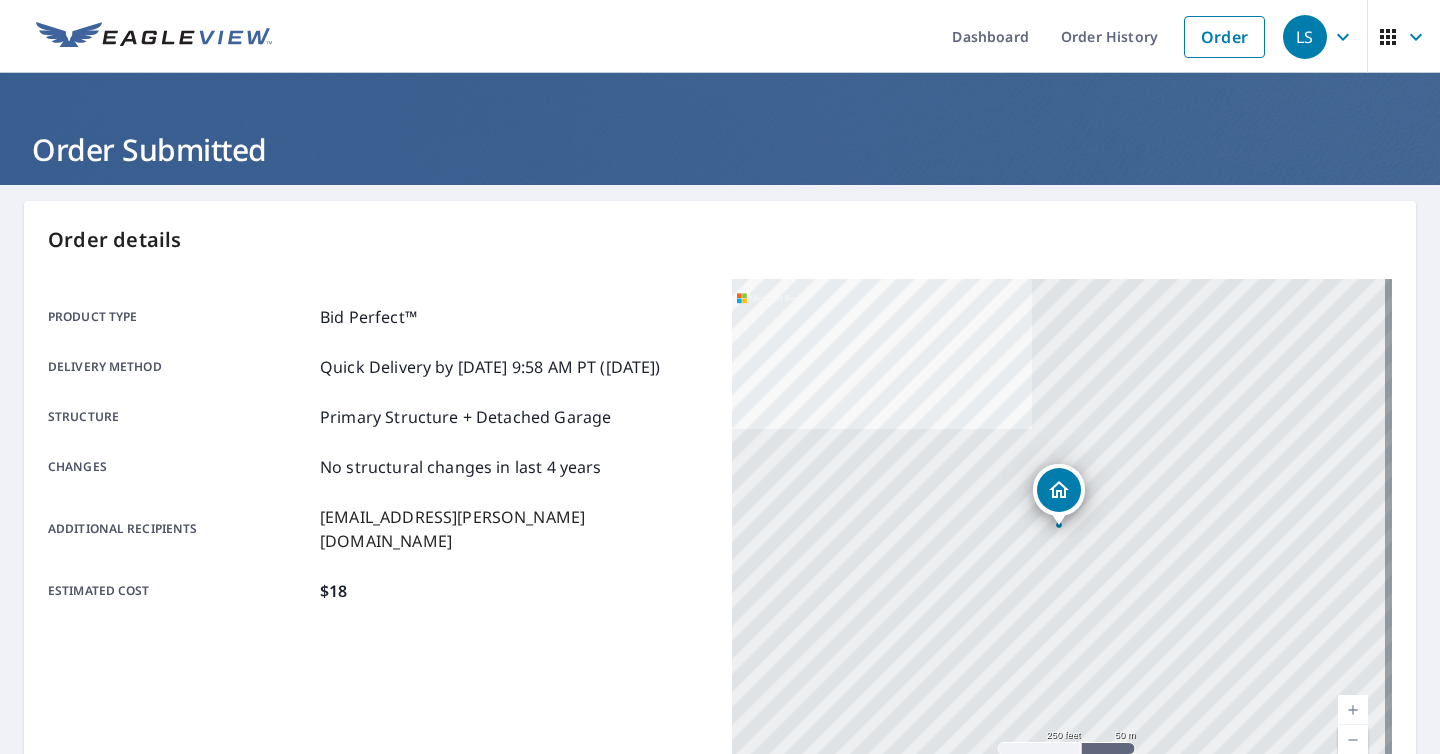 scroll, scrollTop: 0, scrollLeft: 0, axis: both 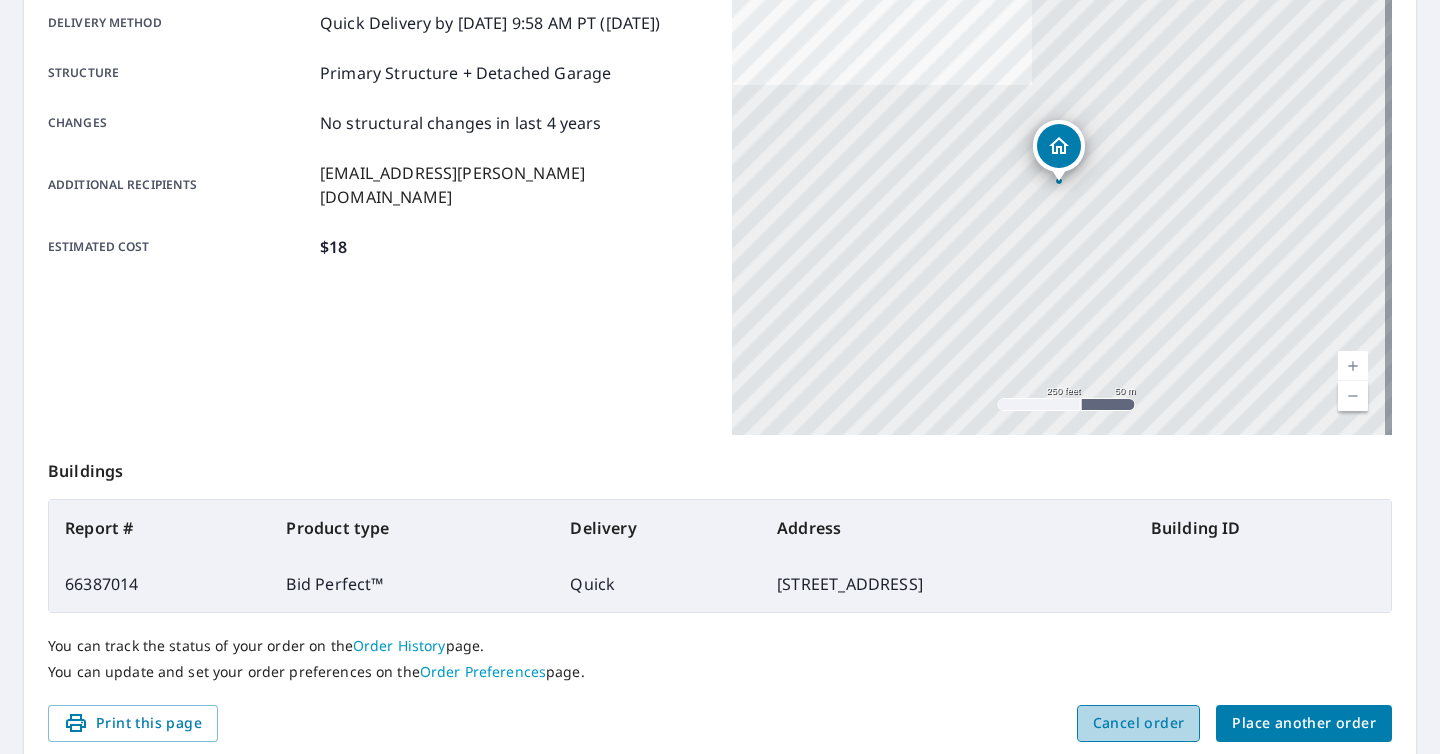 click on "Cancel order" at bounding box center [1139, 723] 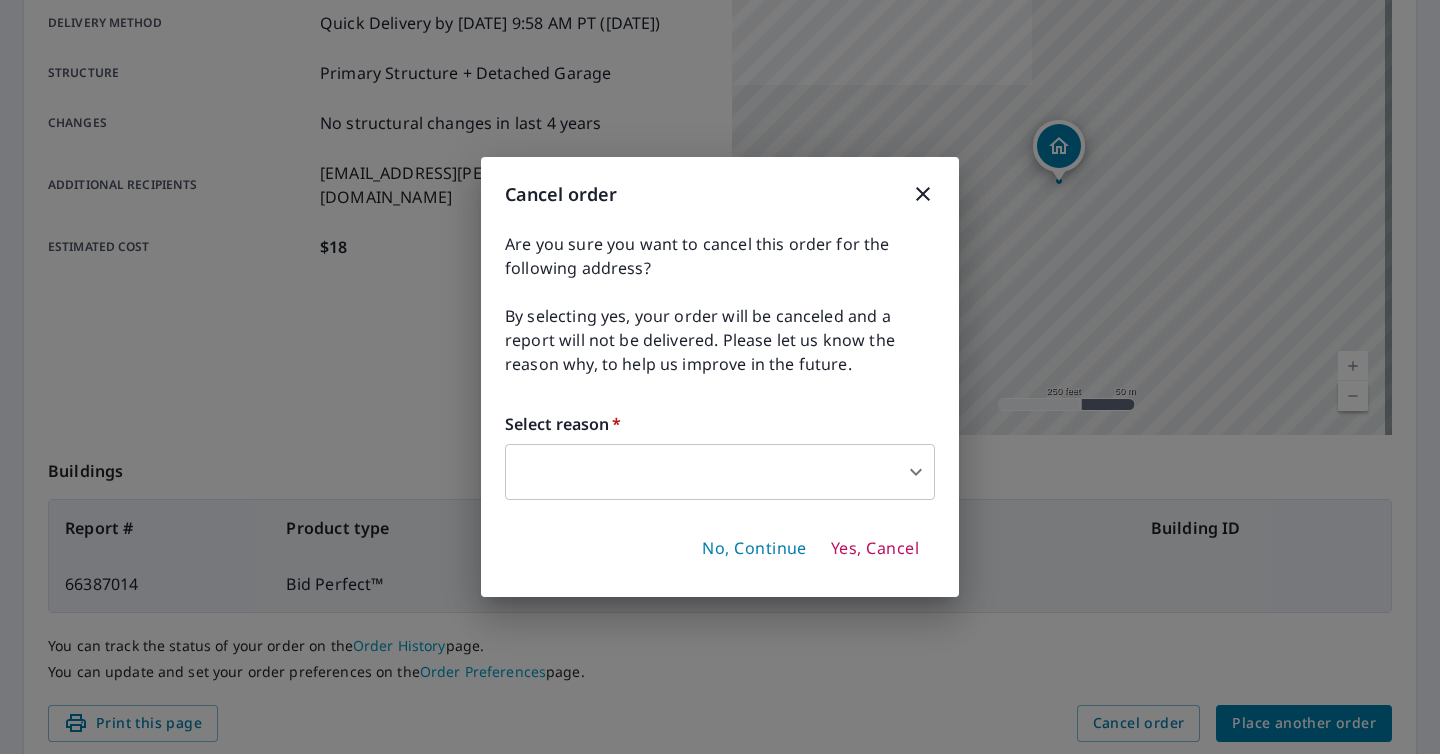 click on "Yes, Cancel" at bounding box center [875, 549] 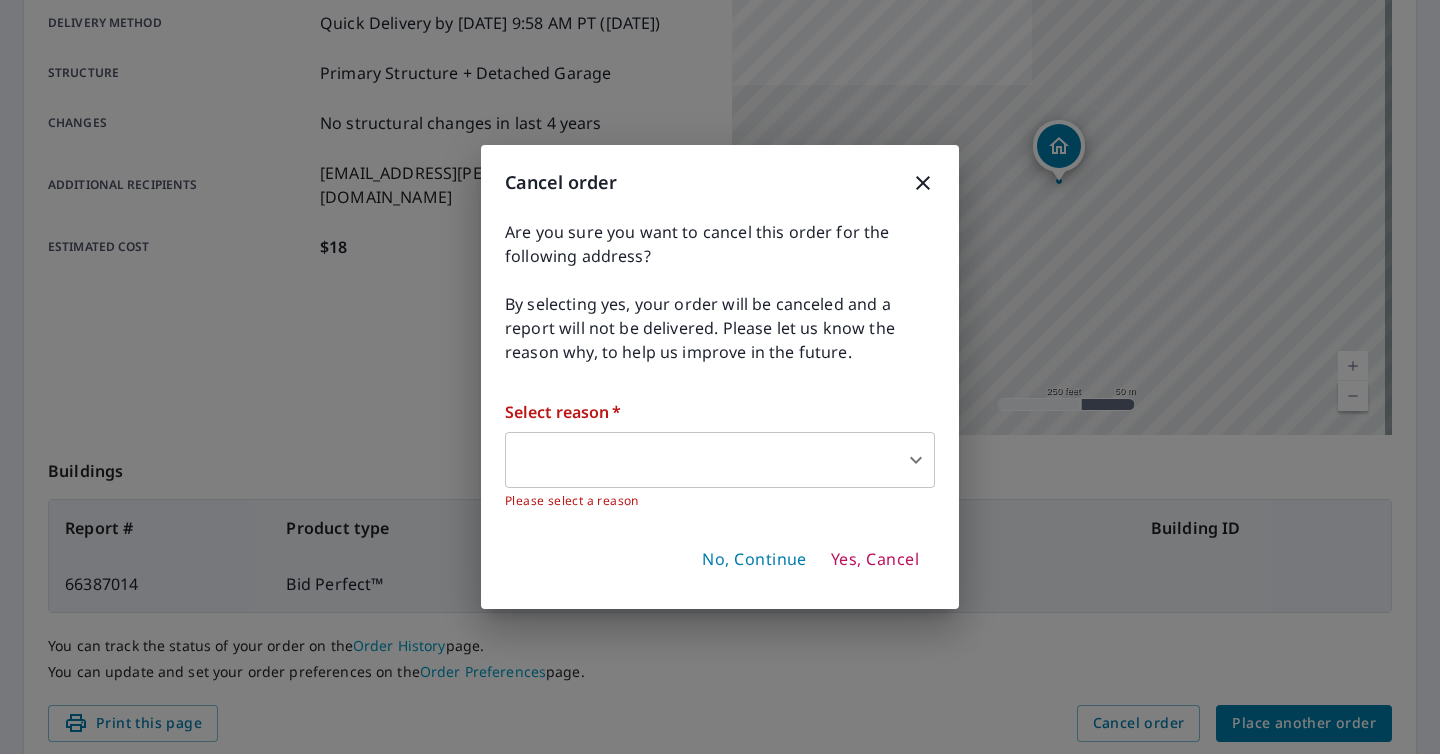 click on "LS LS
Dashboard Order History Order LS Order Submitted Order details Product type Bid Perfect™ Delivery method Quick Delivery by 7/14/2025 9:58 AM PT (Monday) Structure Primary Structure + Detached Garage Changes No structural changes in last 4 years Additional recipients laith.salameh@michaelandson.com Estimated cost $18 711 Norfolk Ln Alexandria, VA 22314 Aerial Road A standard road map Aerial A detailed look from above Labels Labels 250 feet 50 m © 2025 TomTom, © Vexcel Imaging, © 2025 Microsoft Corporation,  © OpenStreetMap Terms Buildings Report # Product type Delivery Address Building ID 66387014 Bid Perfect™ Quick 711 Norfolk Ln, Alexandria VA 22314 You can track the status of your order on the  Order History  page. You can update and set your order preferences on the  Order Preferences  page. Print this page Cancel order Place another order Terms of Use  |  Privacy Policy
X X X X X X Cancel order Select reason   * ​ ​" at bounding box center (720, 377) 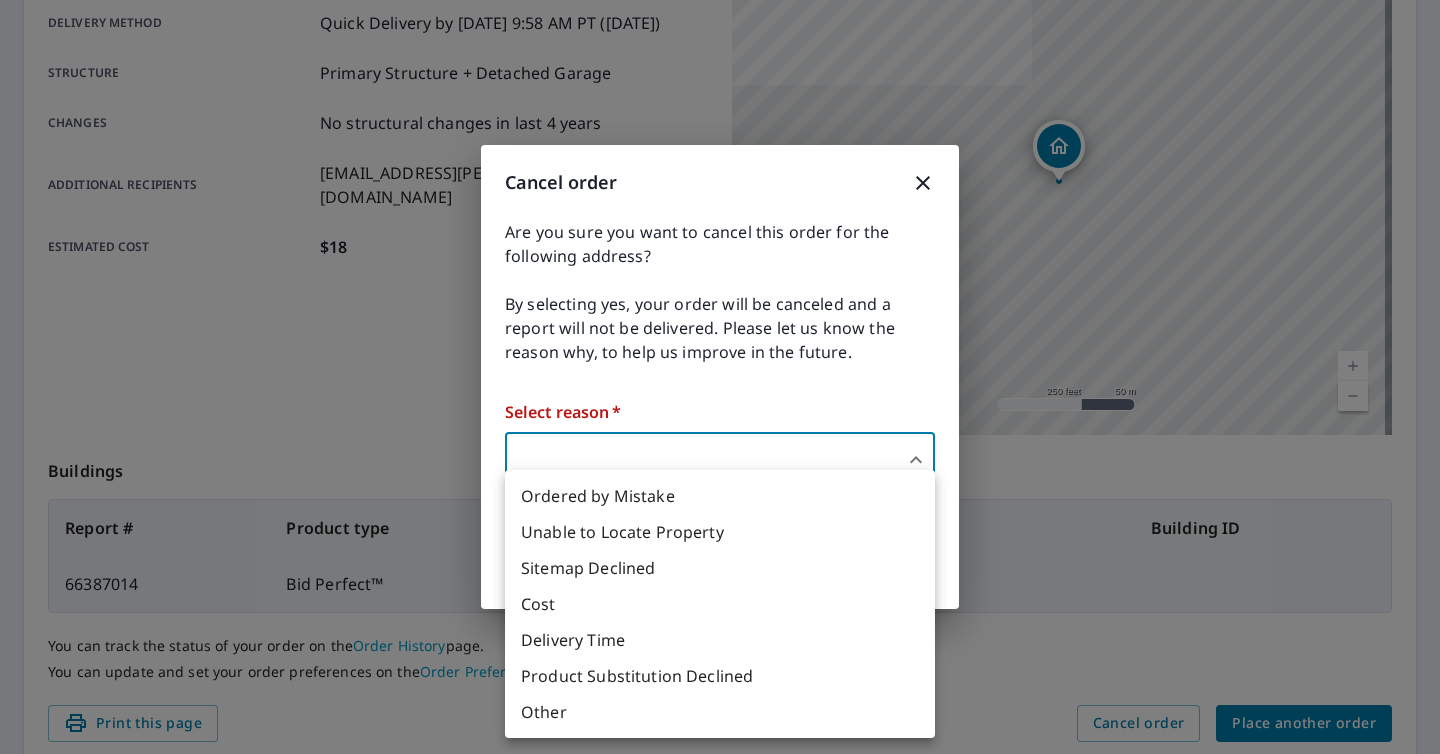 click on "Ordered by Mistake" at bounding box center (720, 496) 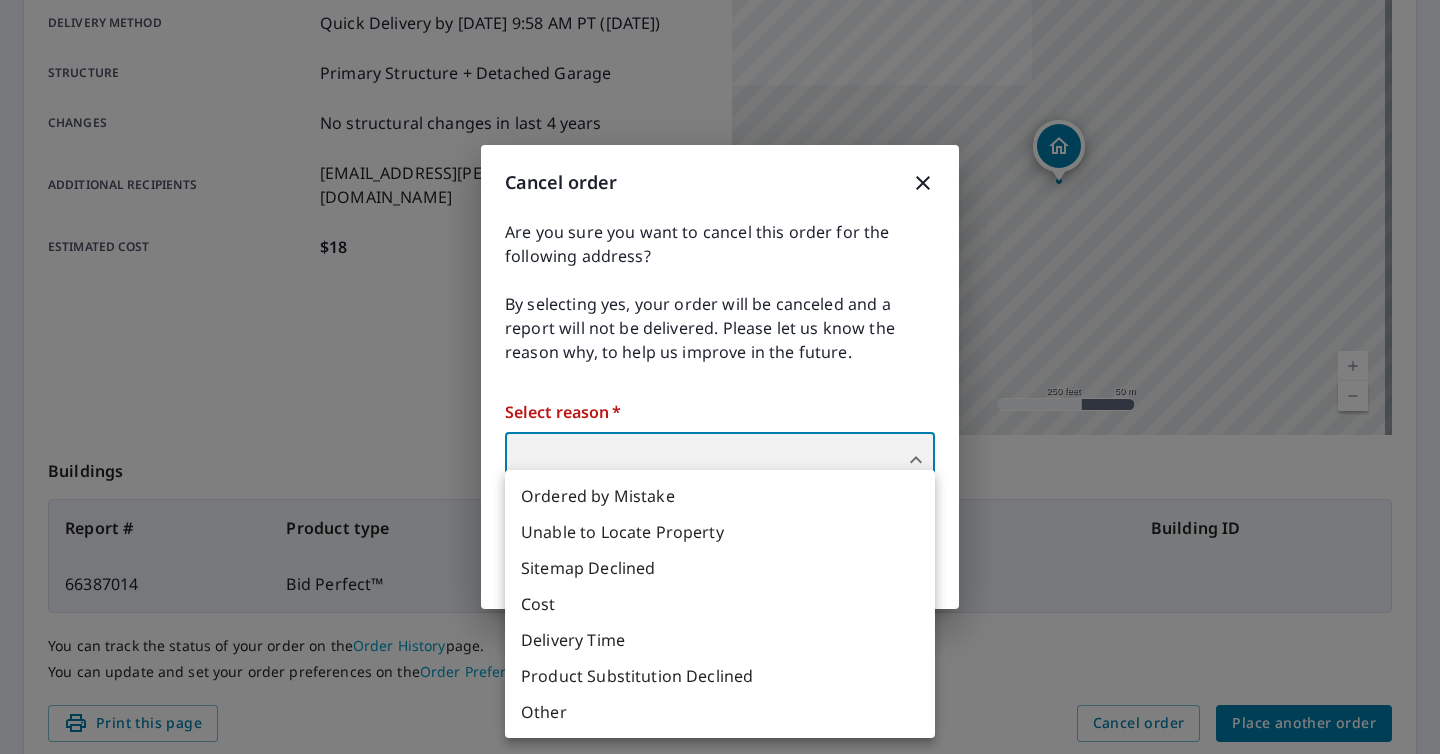 type on "30" 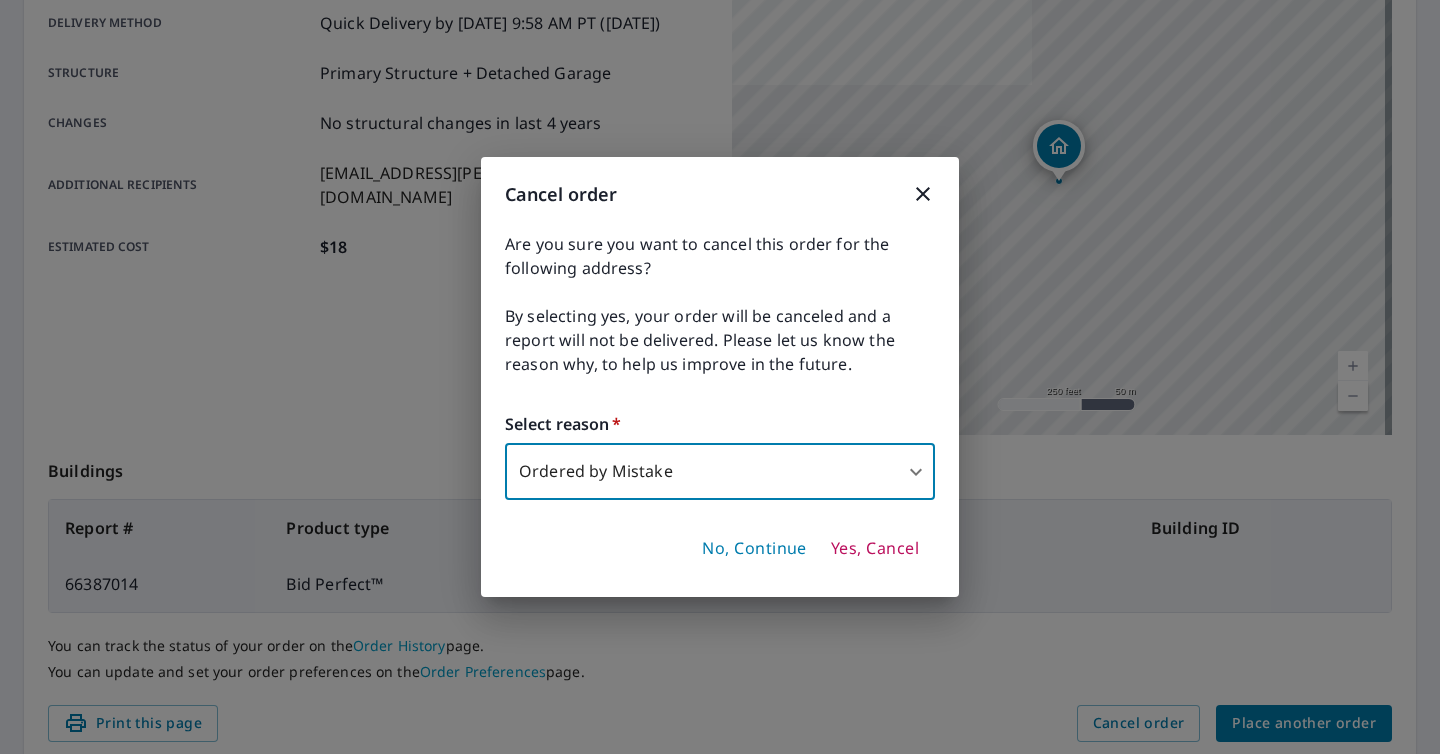 click on "Yes, Cancel" at bounding box center [875, 549] 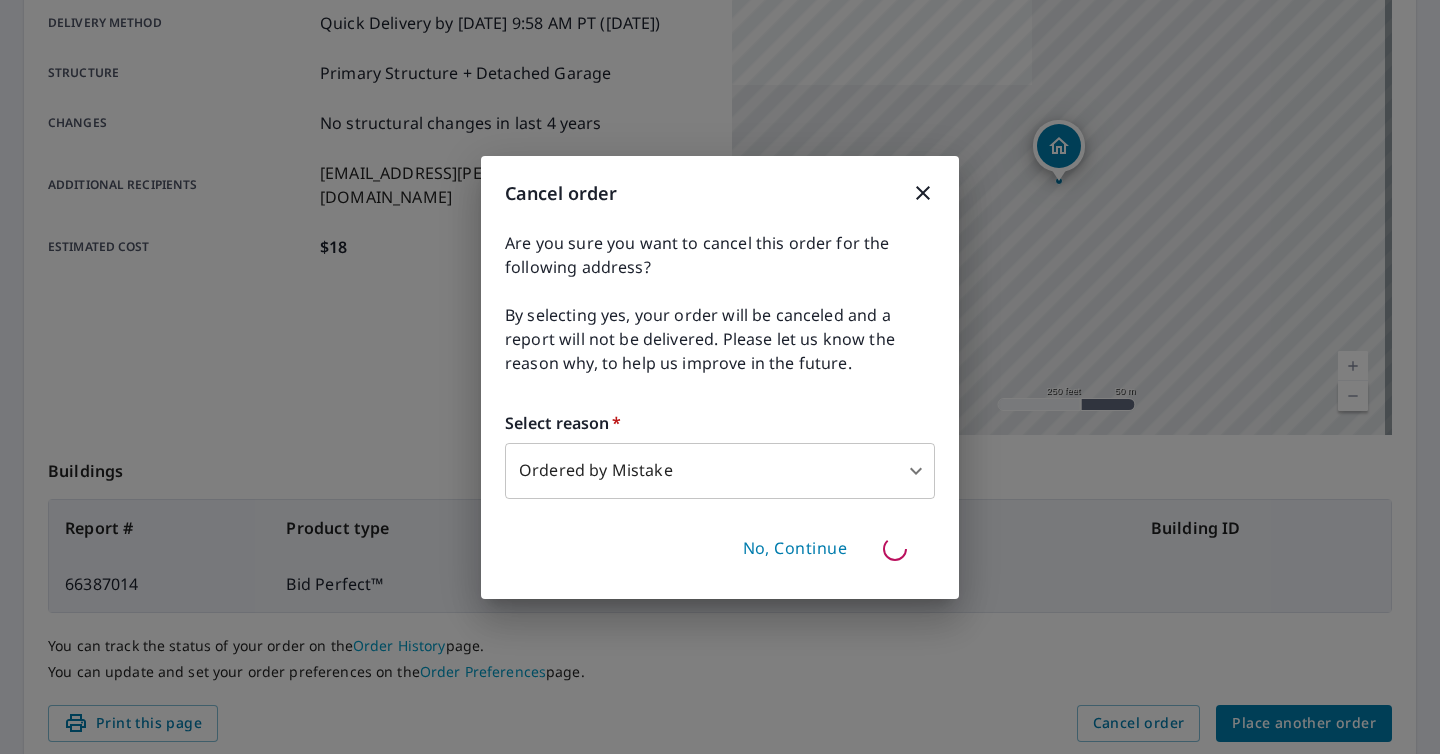 type 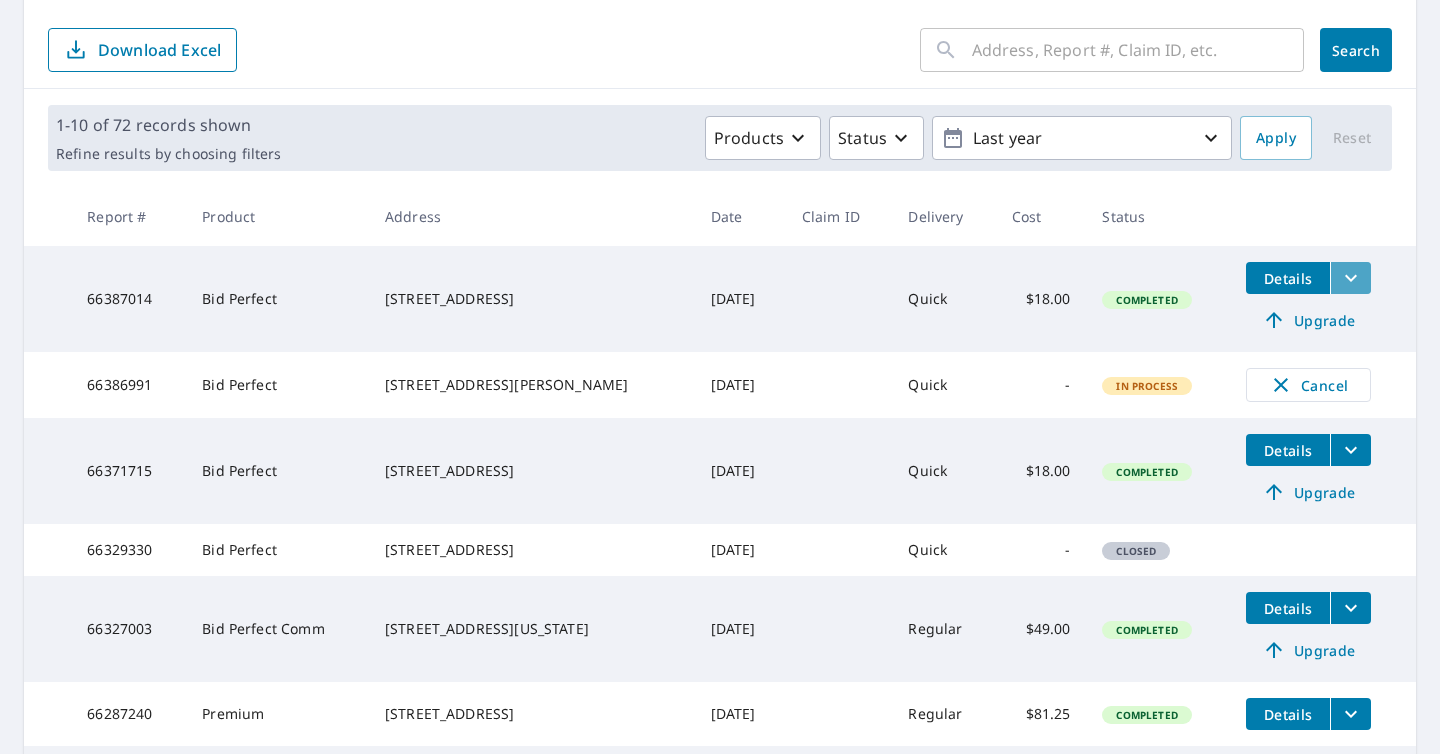 click 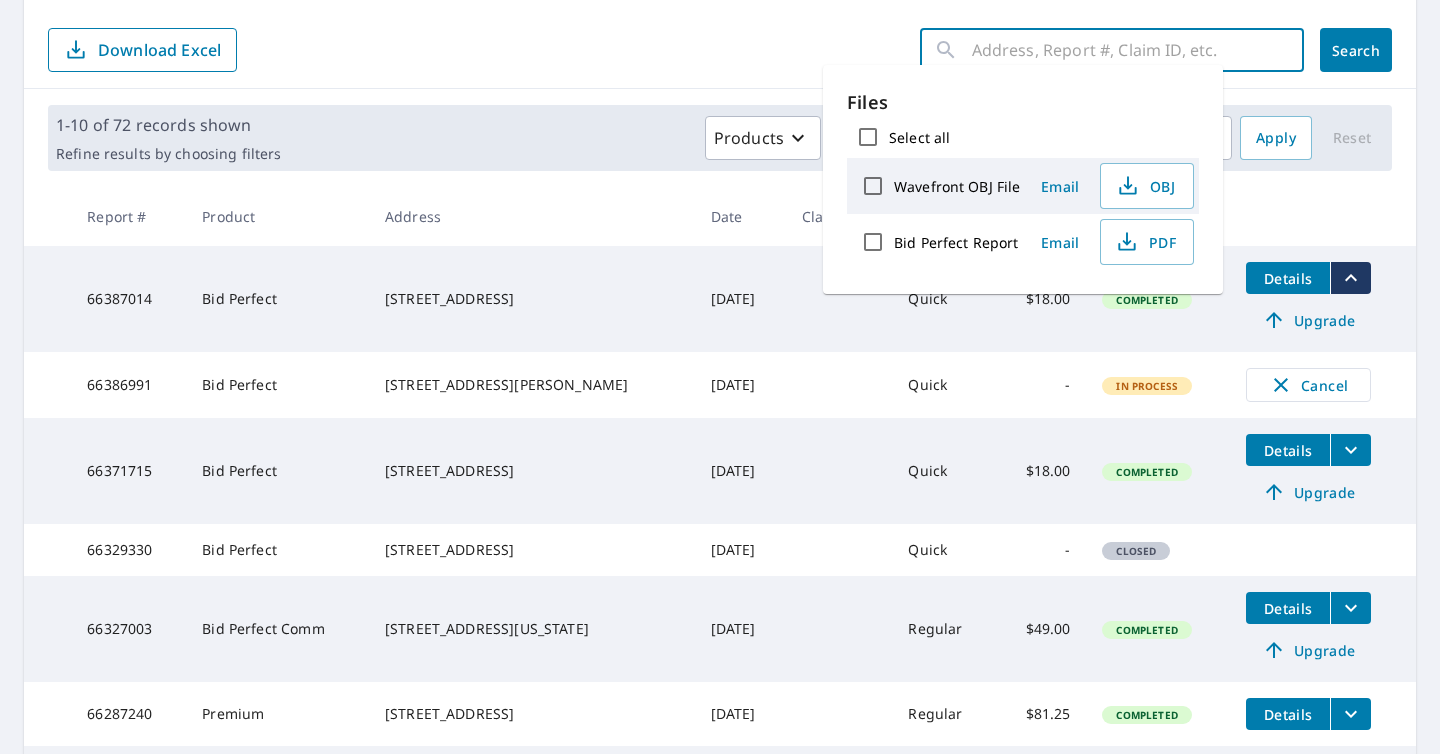 click at bounding box center (1138, 50) 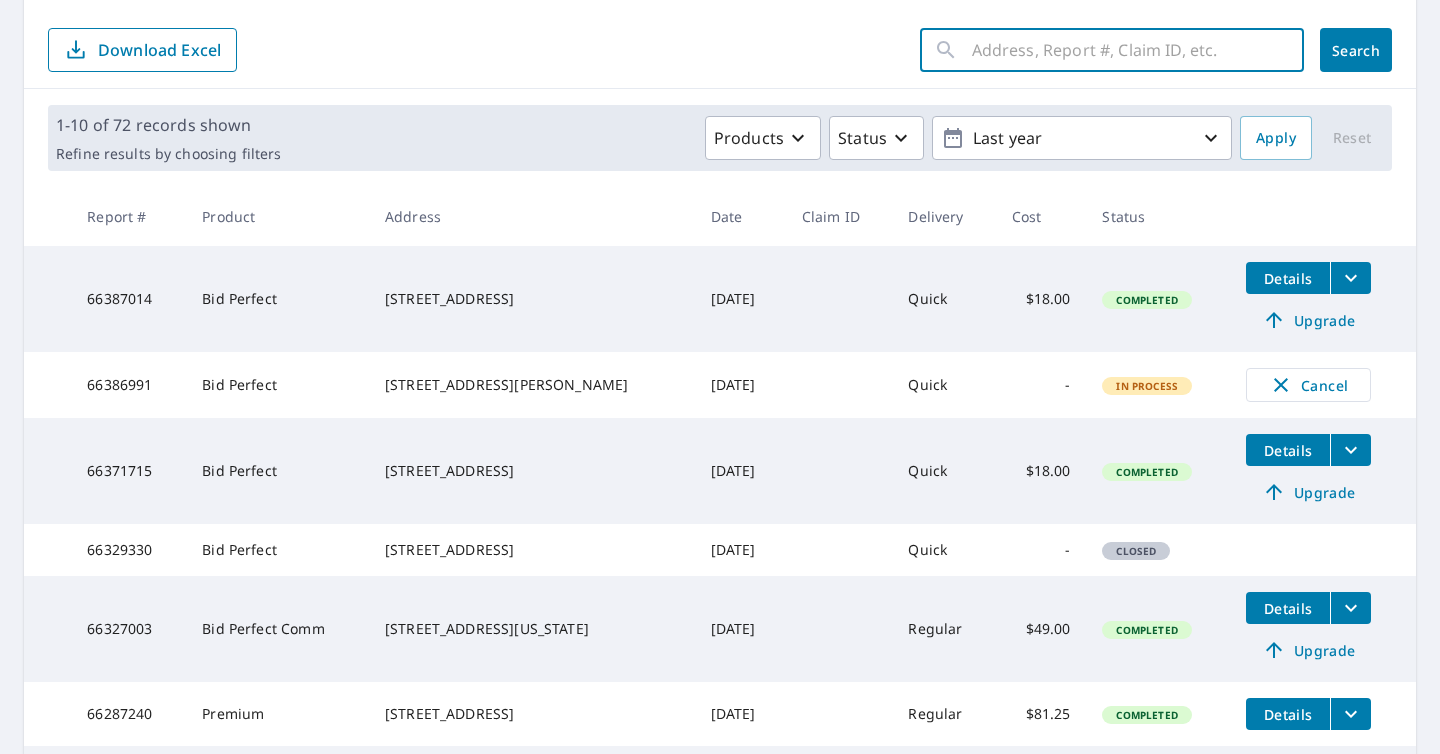 paste on "9549 Sanger Street Lorton, VA 22079 USA" 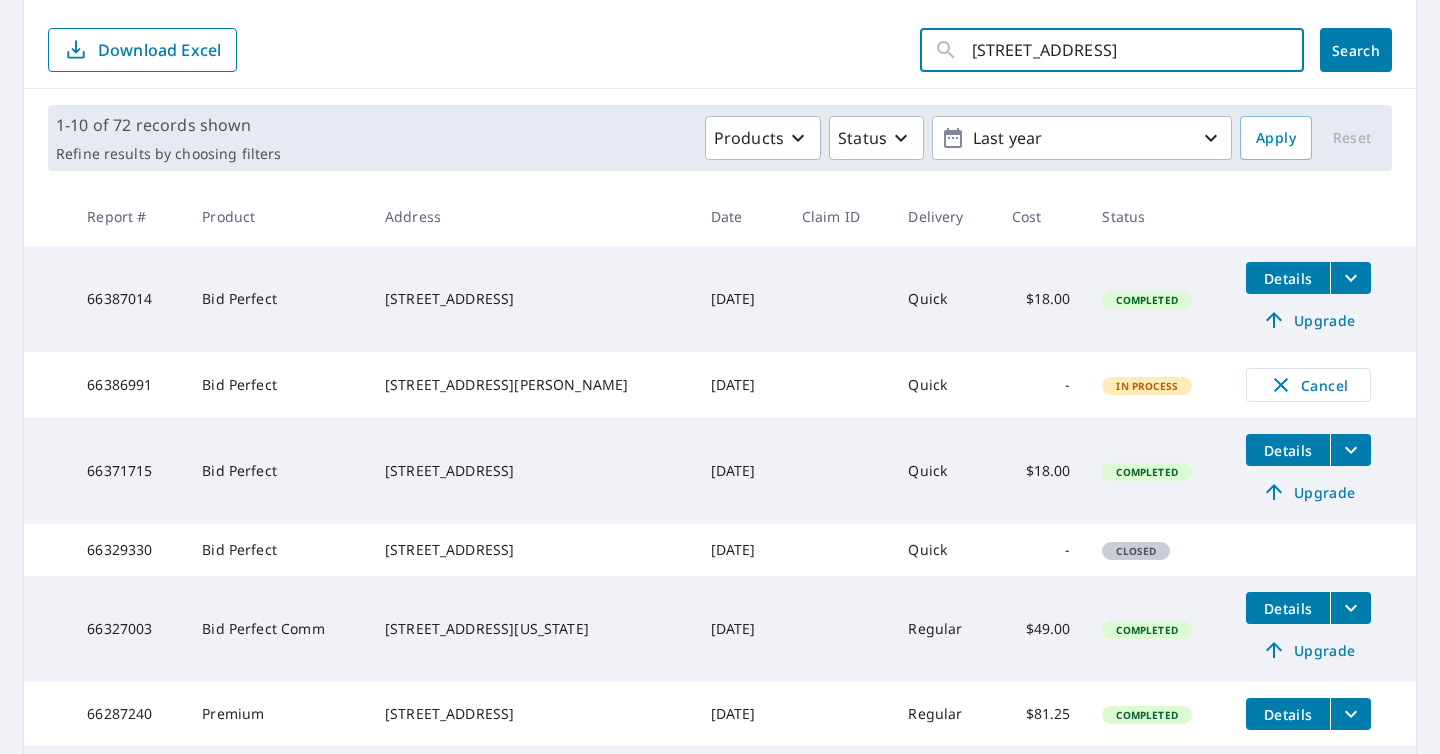 scroll, scrollTop: 0, scrollLeft: 21, axis: horizontal 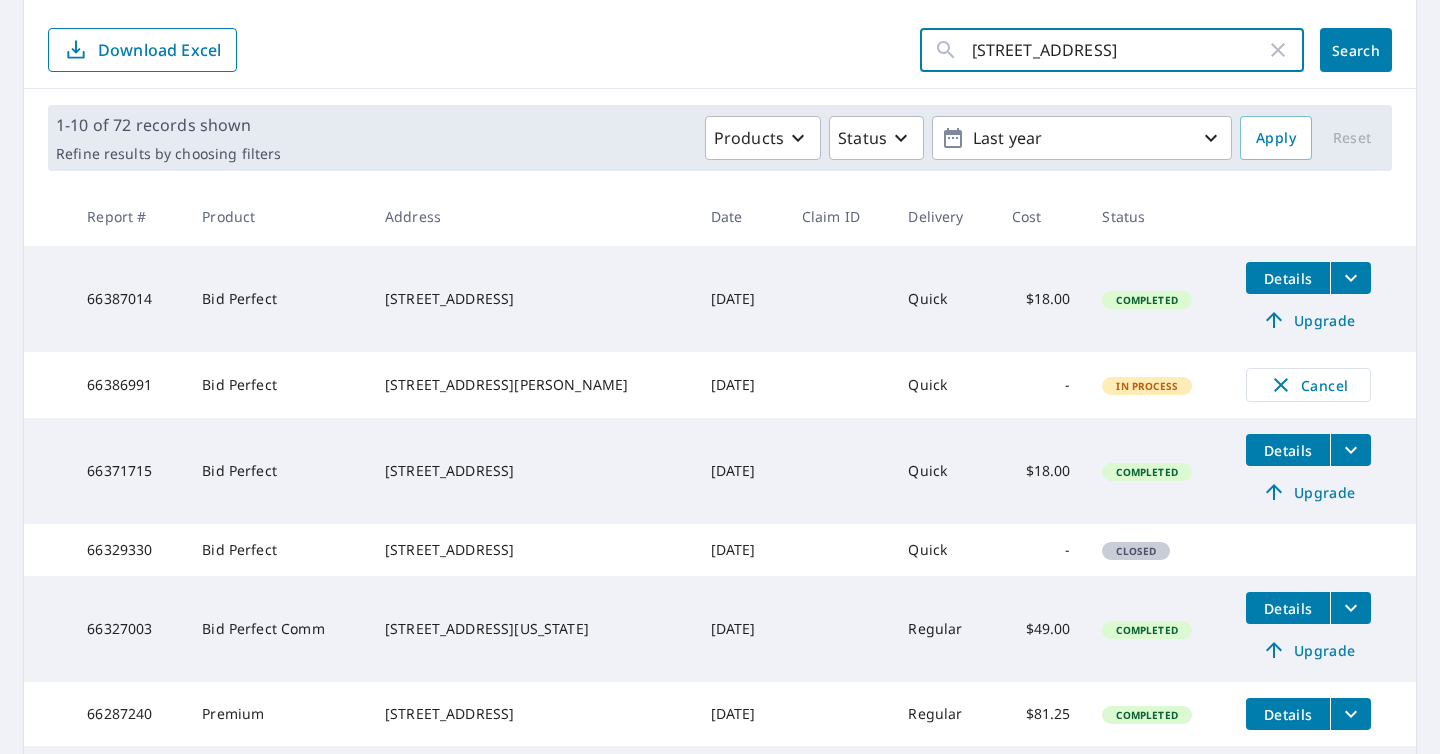 click on "Search" 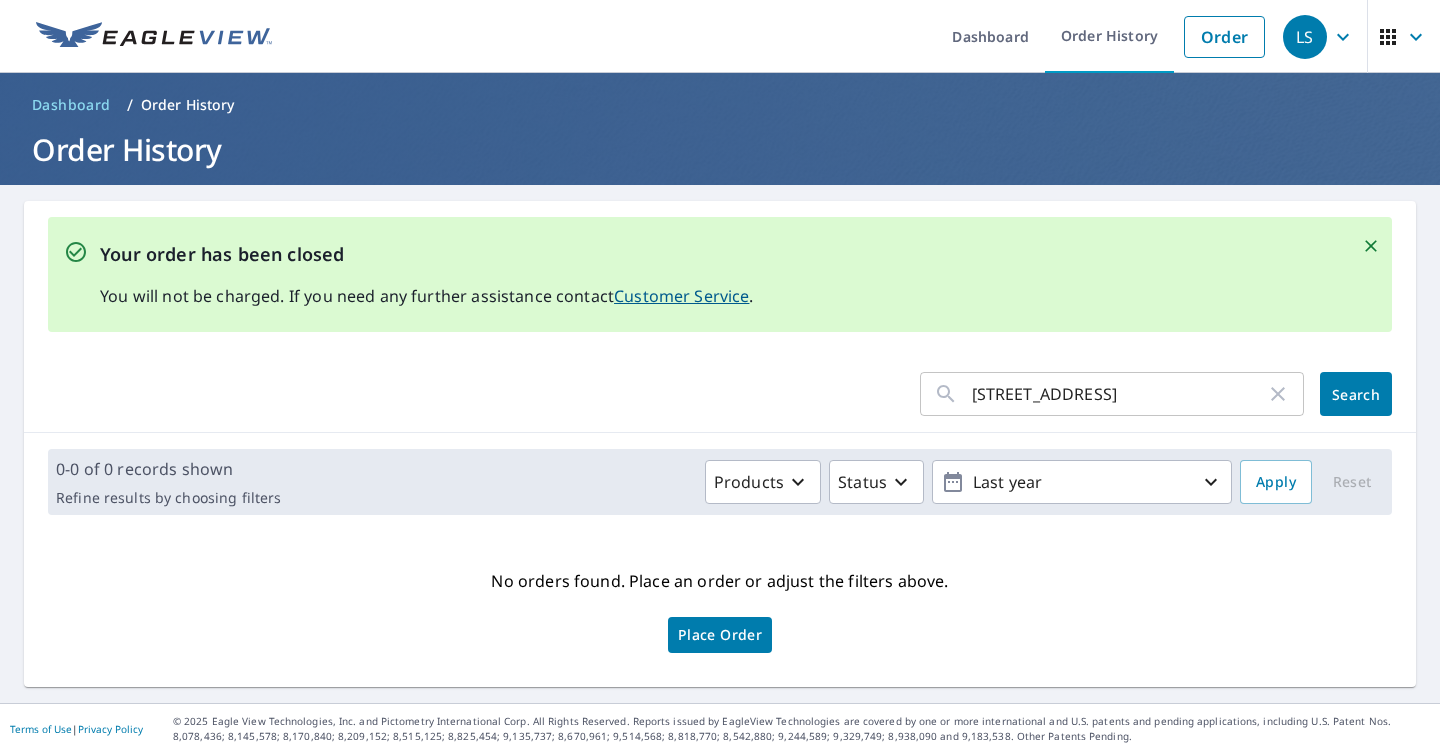 scroll, scrollTop: 0, scrollLeft: 0, axis: both 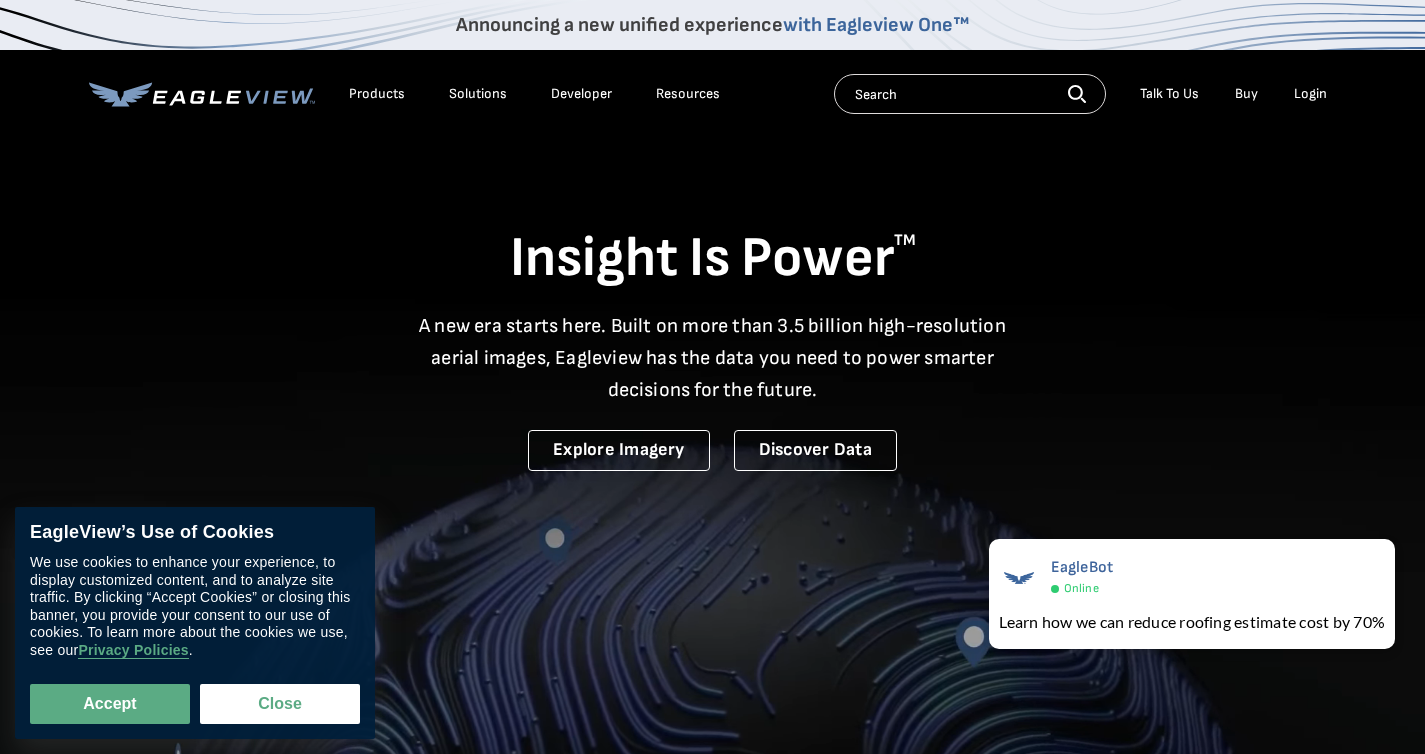 click on "Buy" at bounding box center [1246, 94] 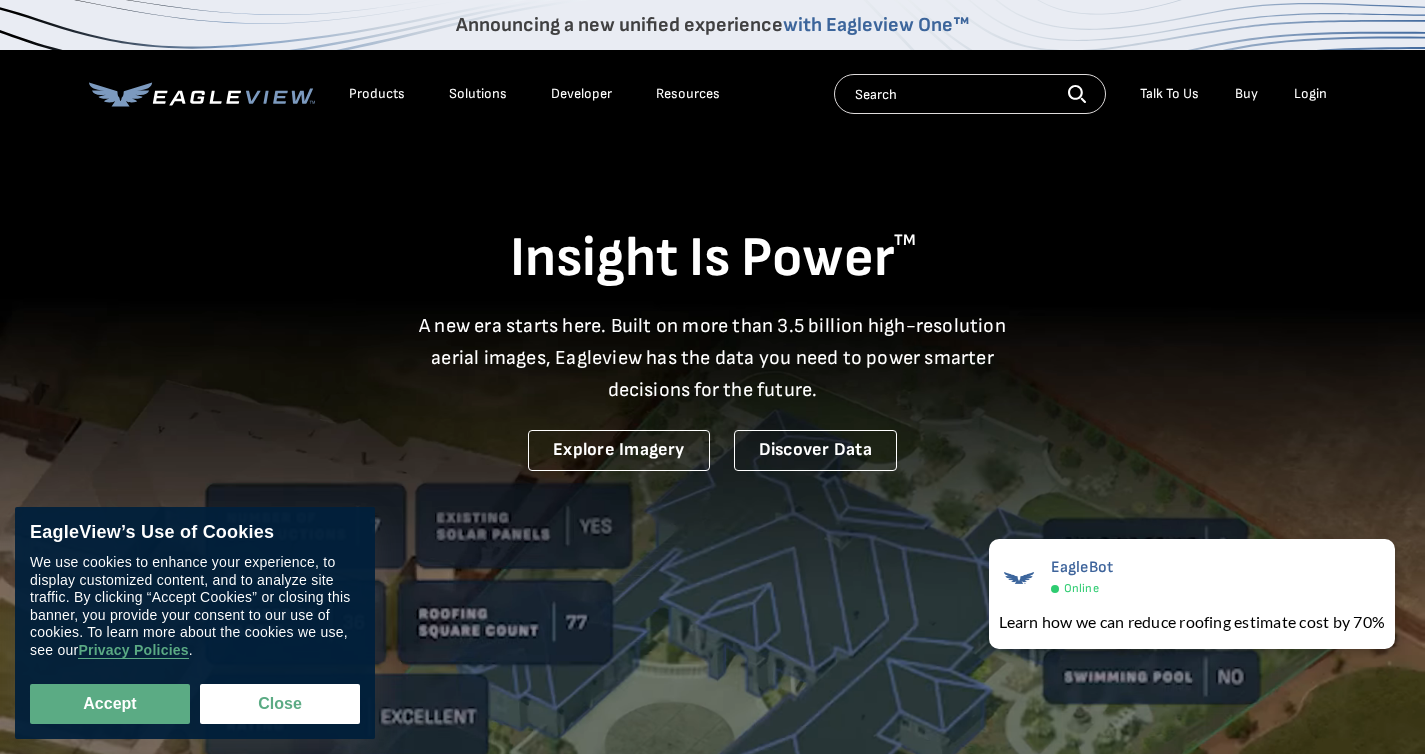click at bounding box center [970, 94] 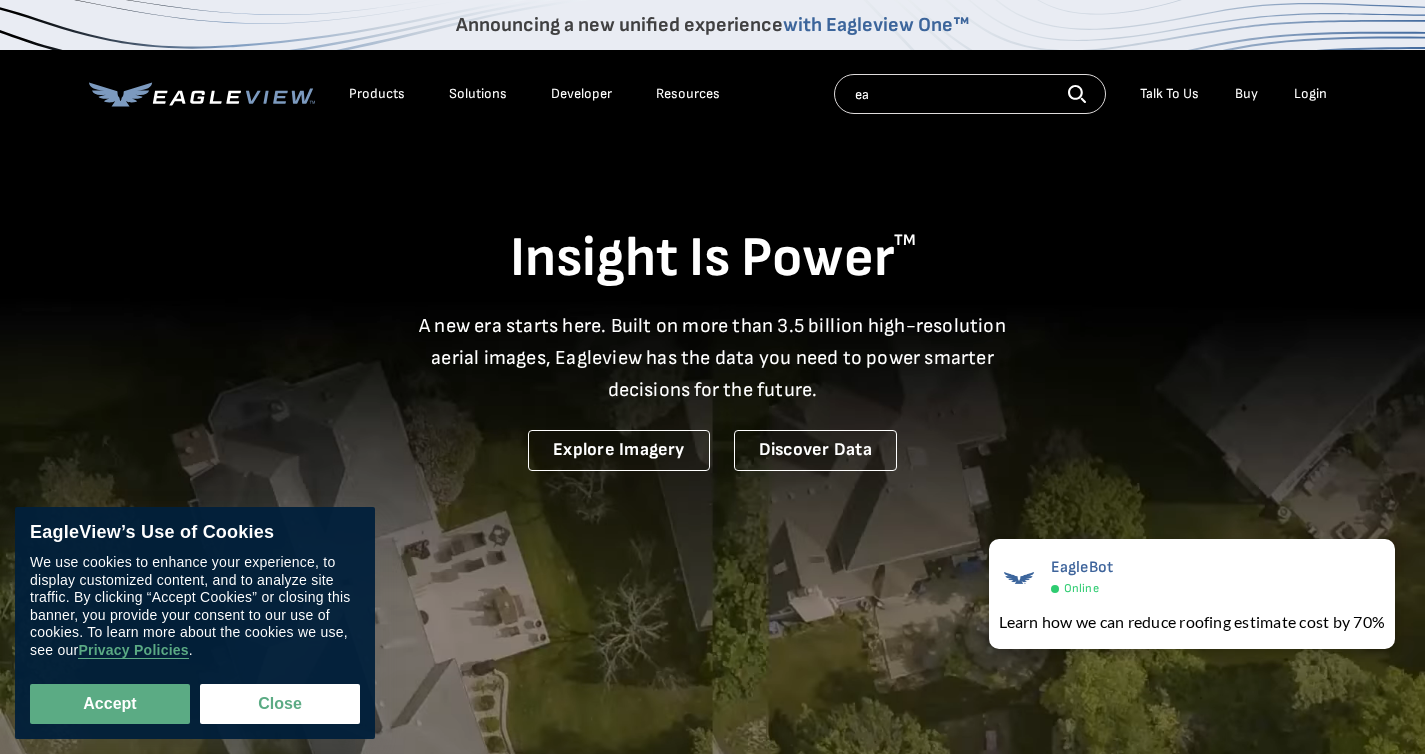 type on "e" 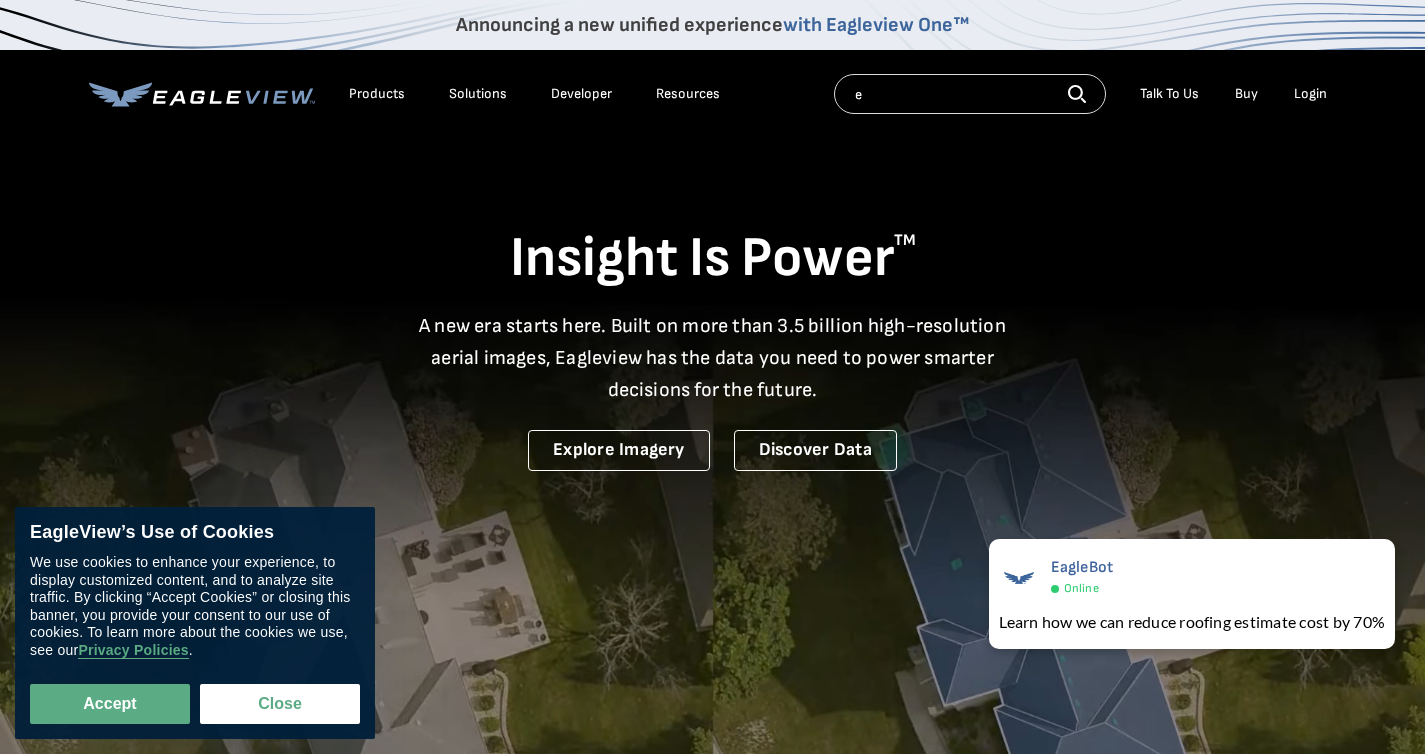 type 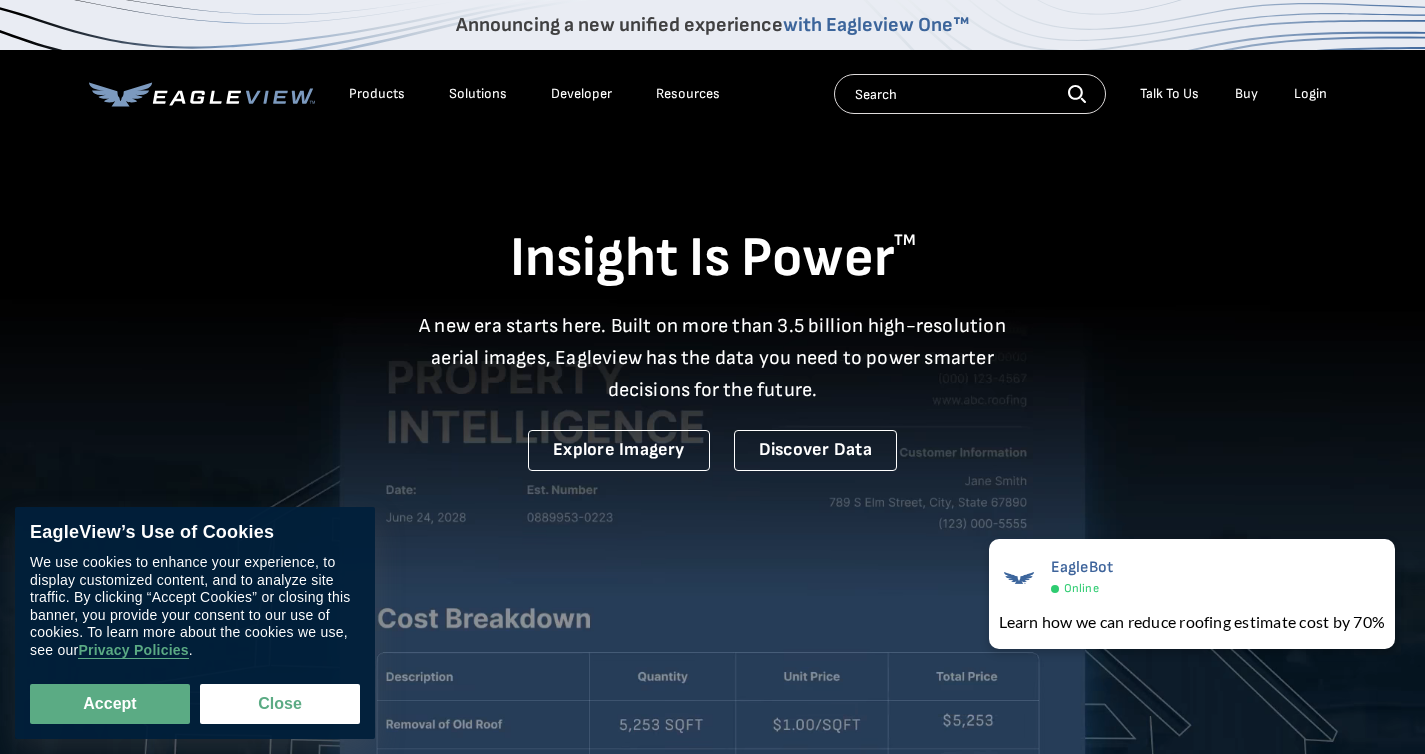 click on "Talk To Us" at bounding box center [1169, 94] 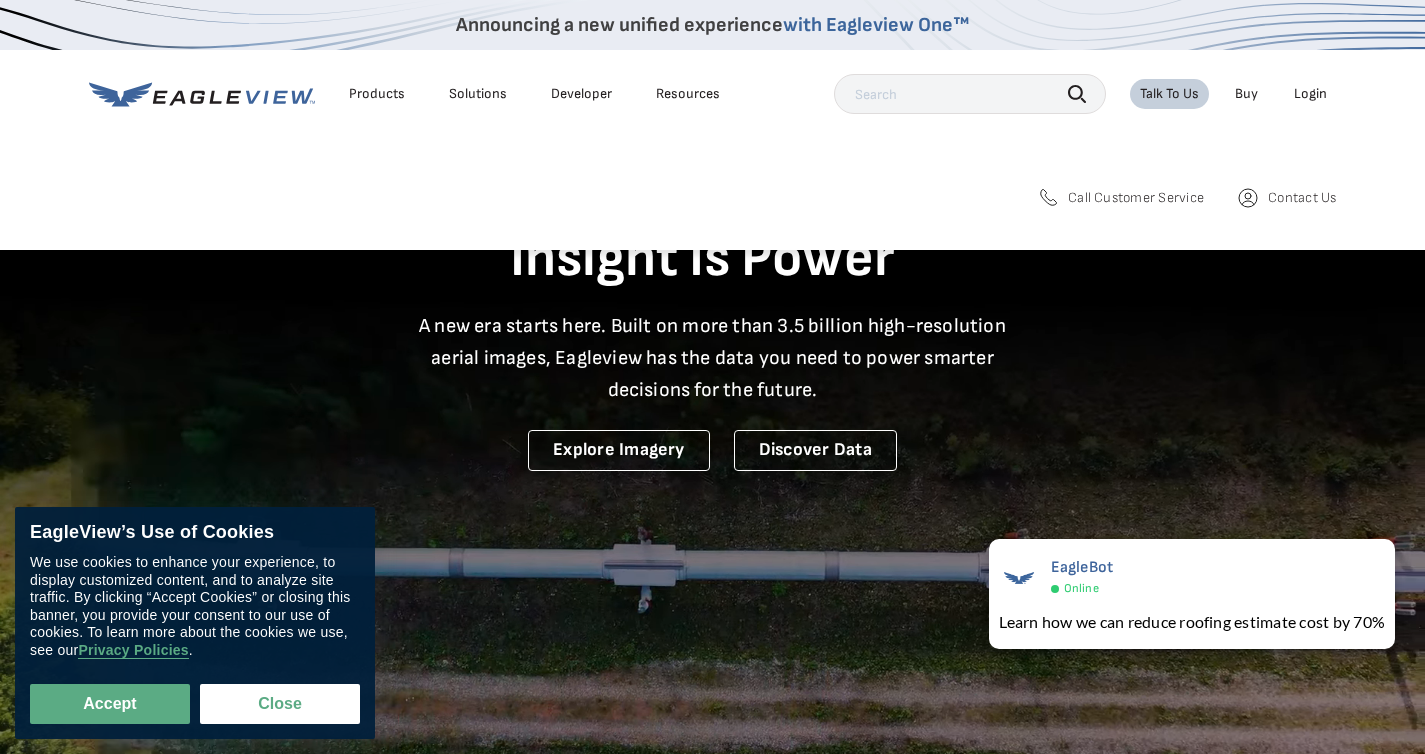 click on "Call Customer Service" at bounding box center (1136, 198) 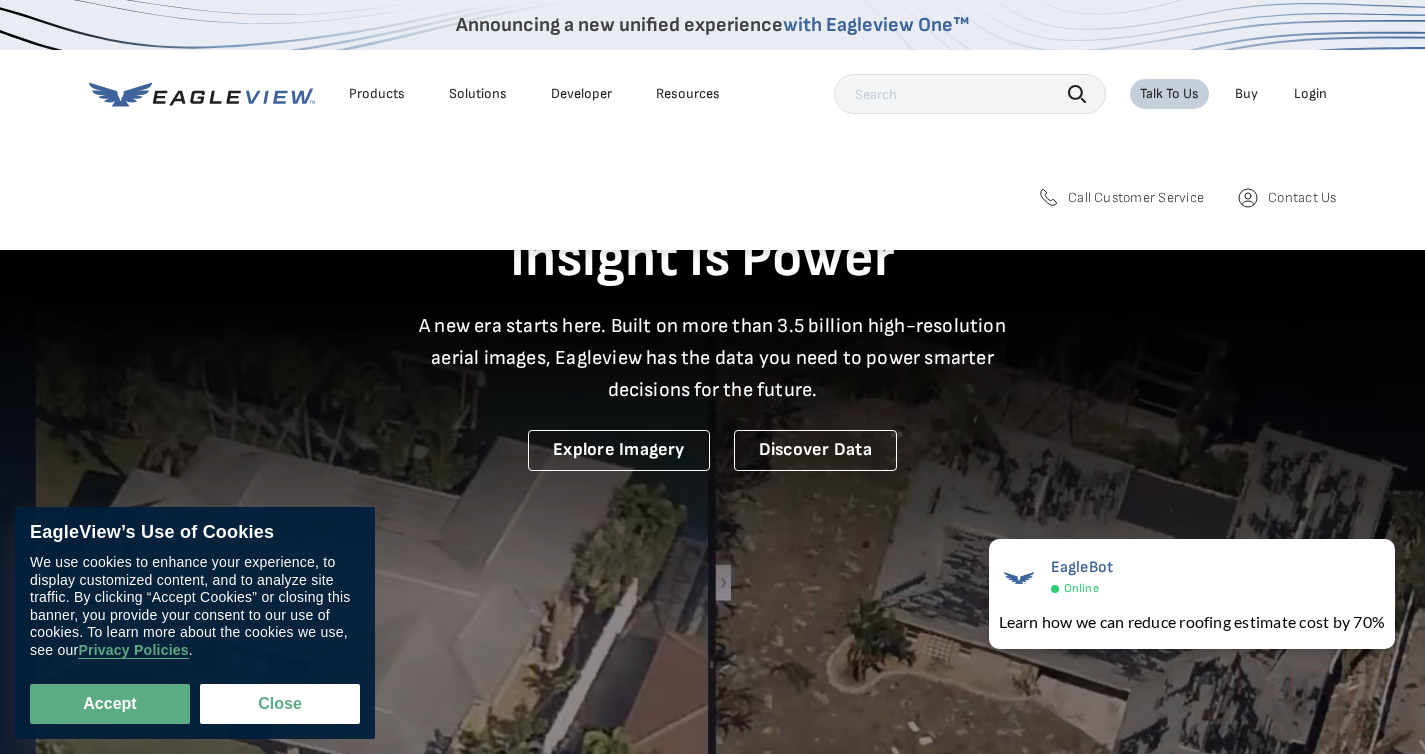 click on "Contact Us" at bounding box center [1302, 198] 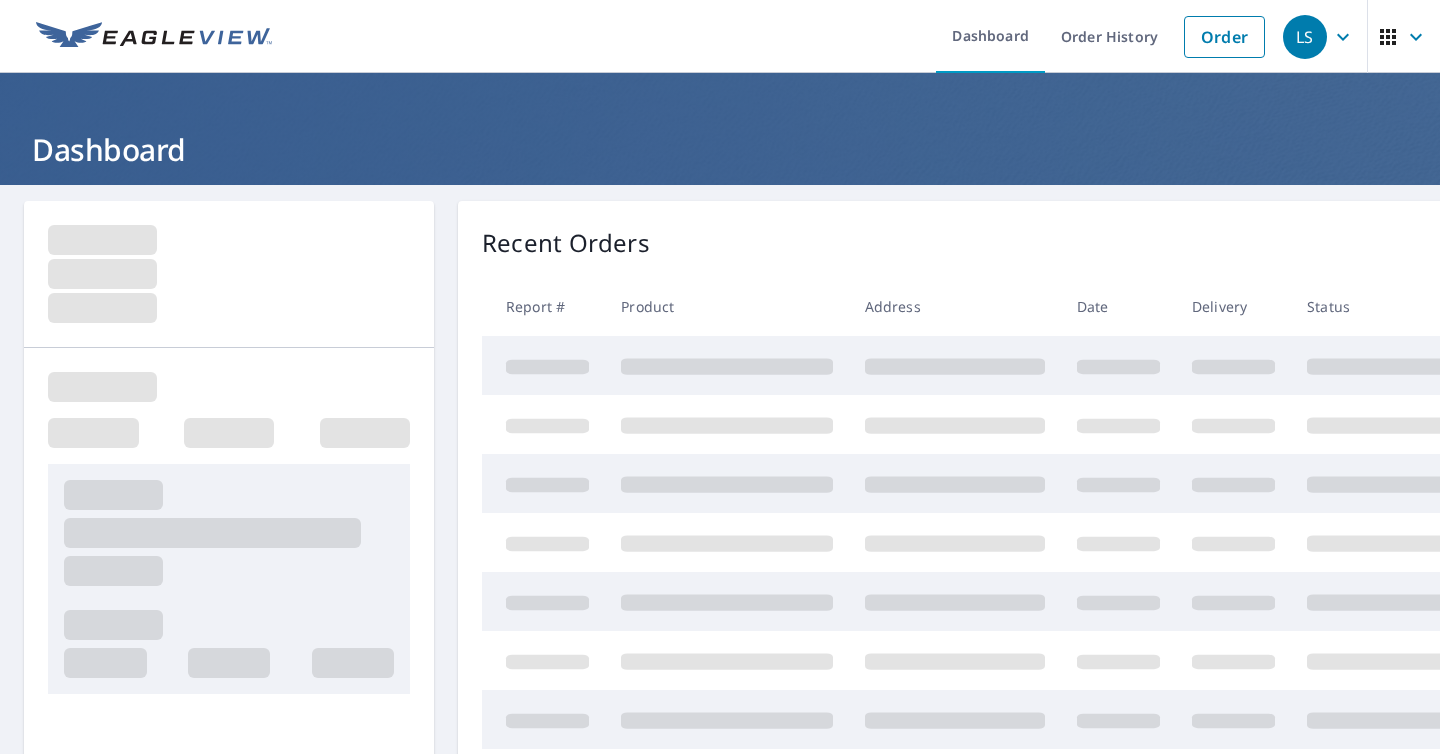 scroll, scrollTop: 0, scrollLeft: 0, axis: both 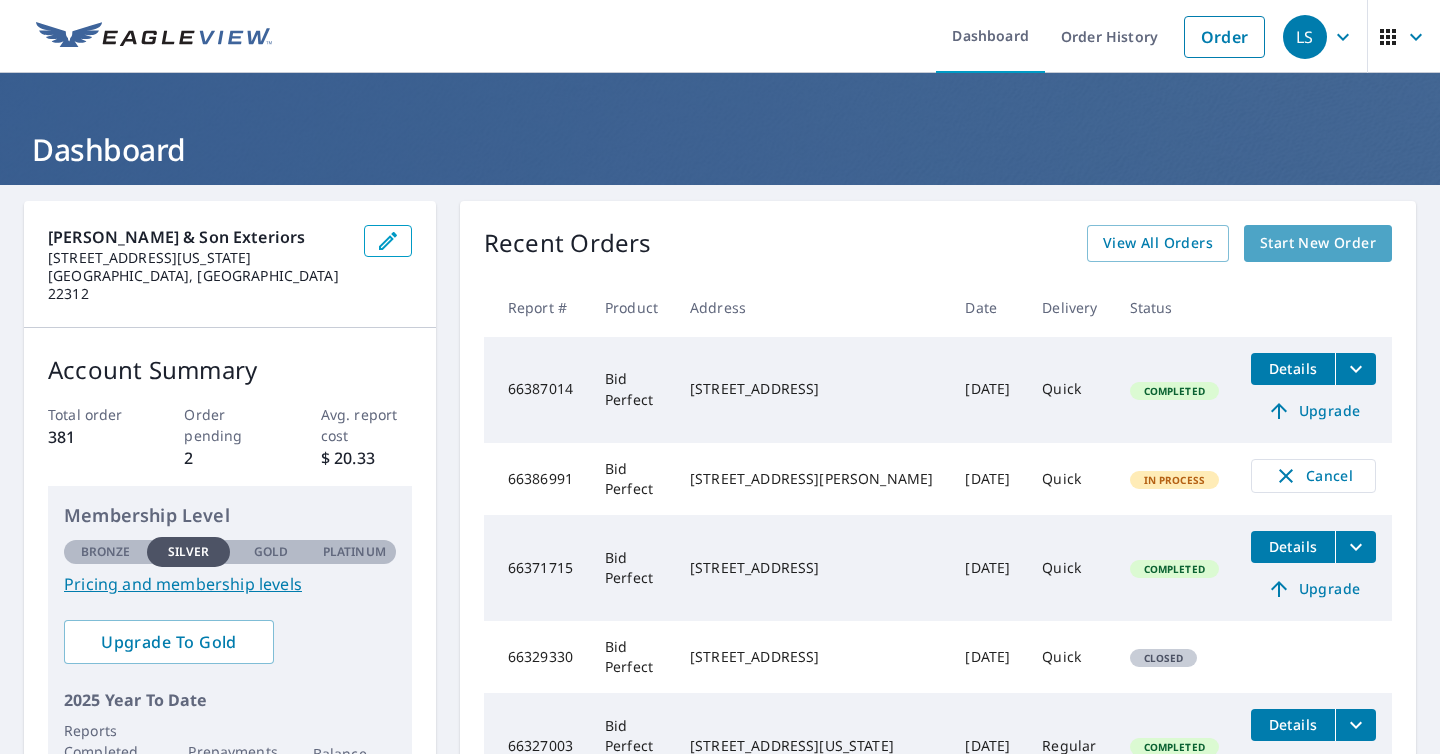 click on "Start New Order" at bounding box center [1318, 243] 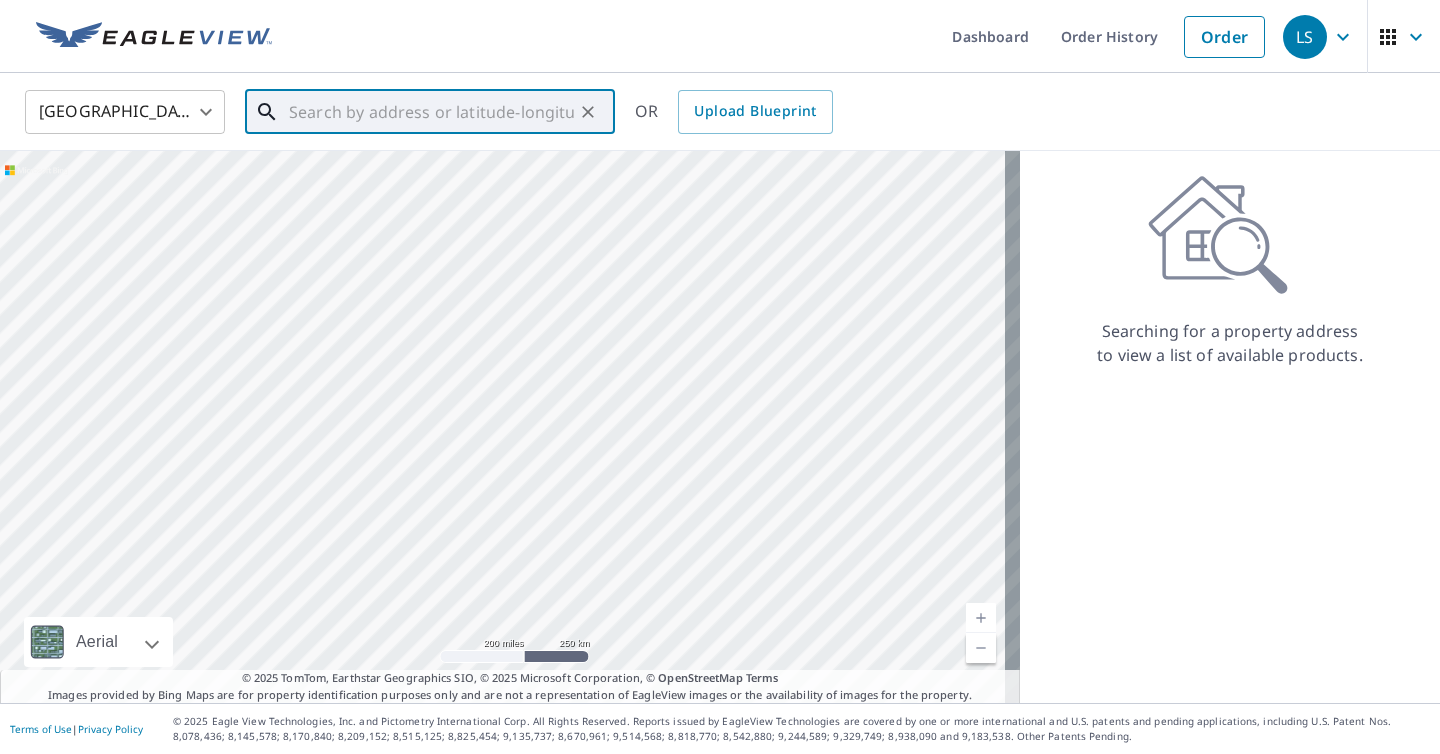 click at bounding box center [431, 112] 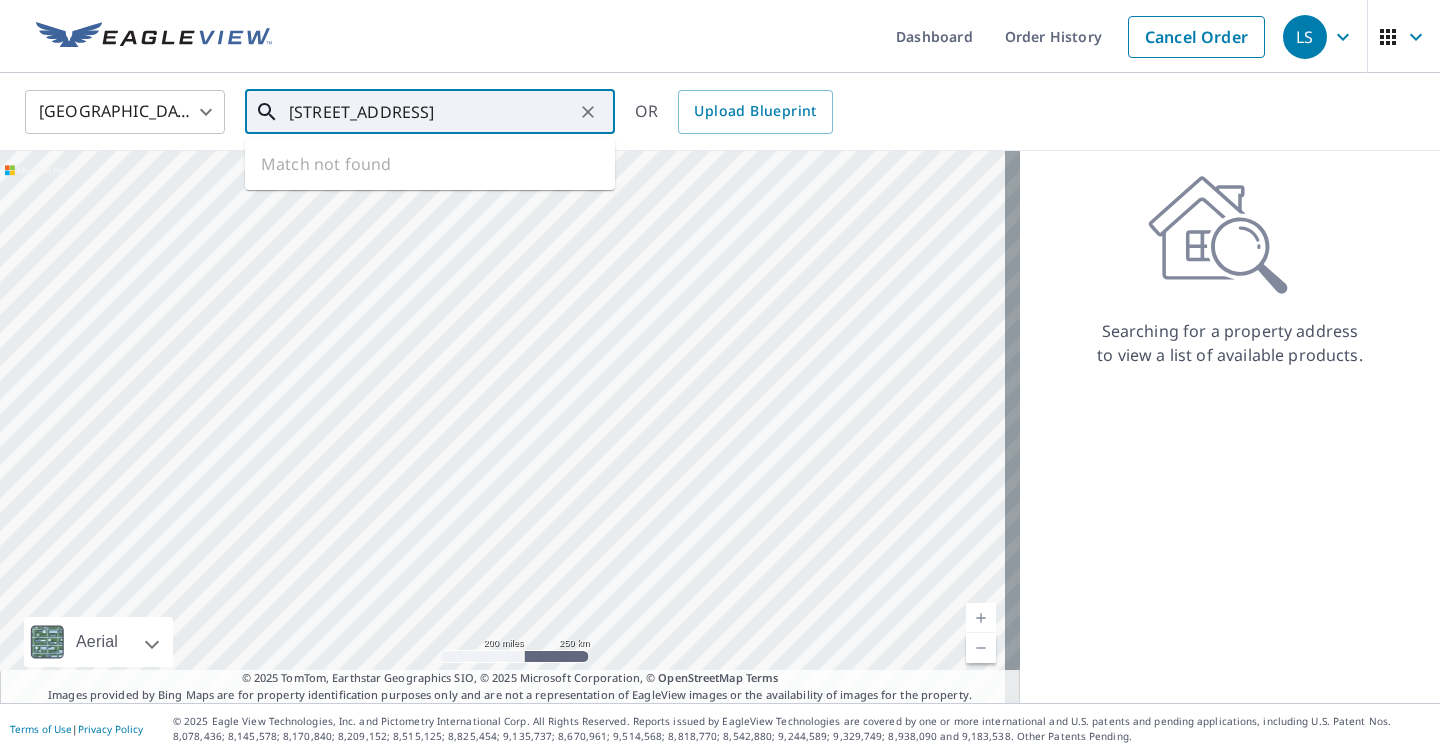 scroll, scrollTop: 0, scrollLeft: 30, axis: horizontal 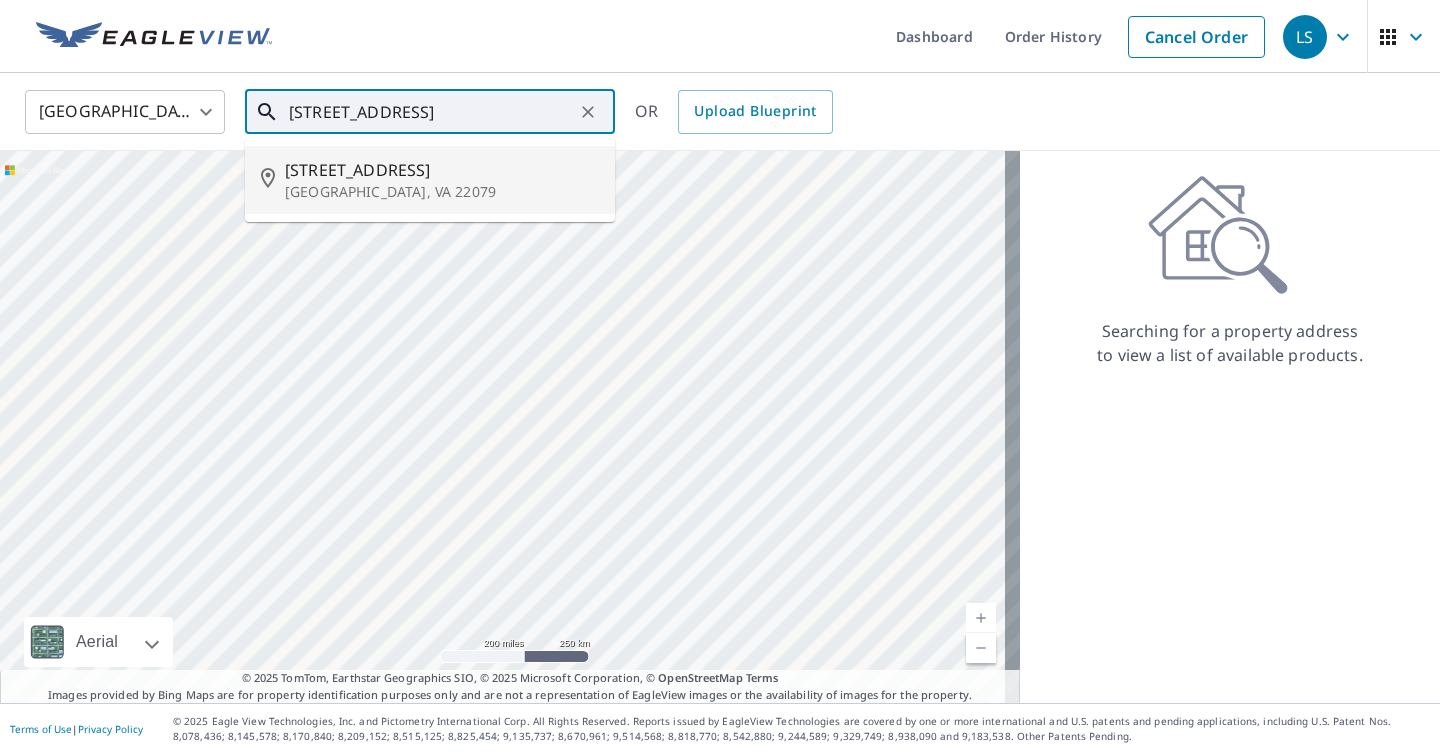 click on "9549 Sanger St" at bounding box center (442, 170) 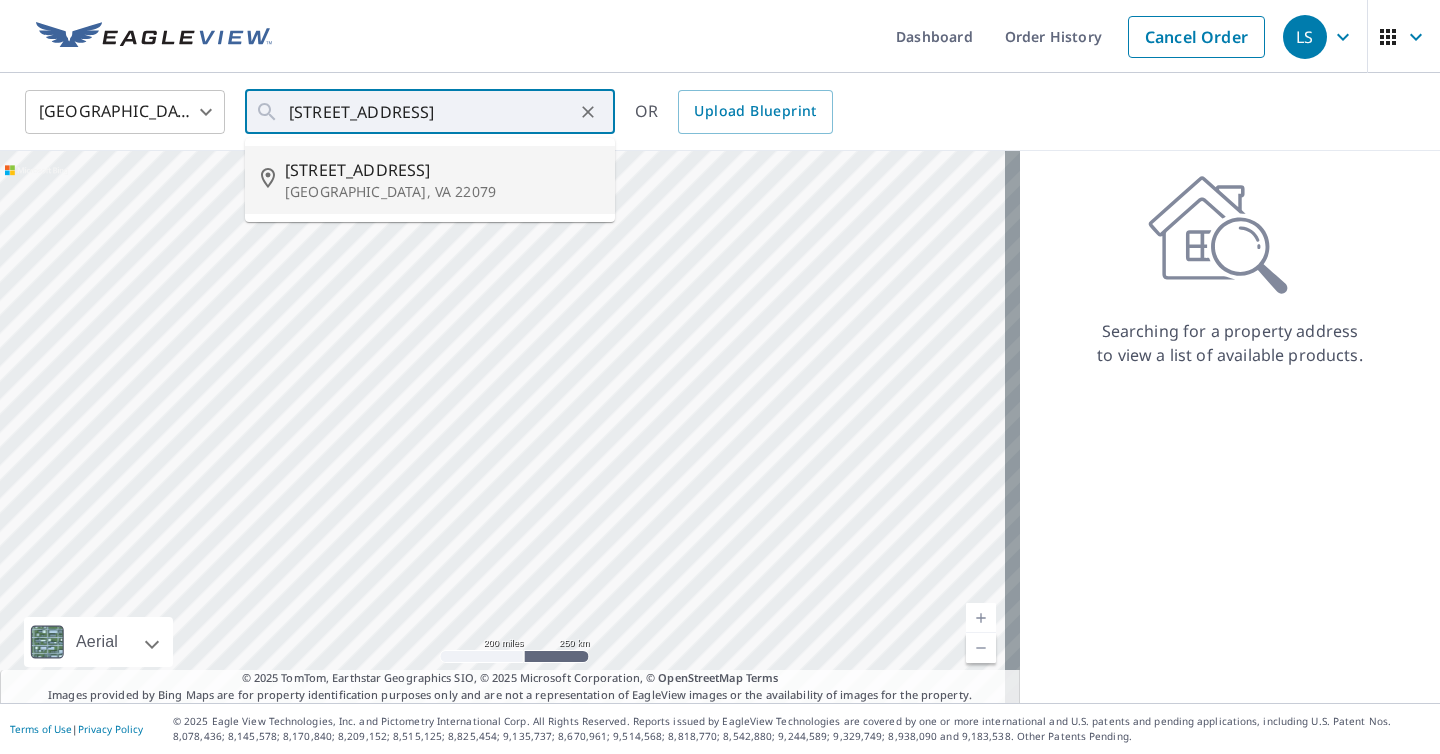 type on "9549 Sanger St Lorton, VA 22079" 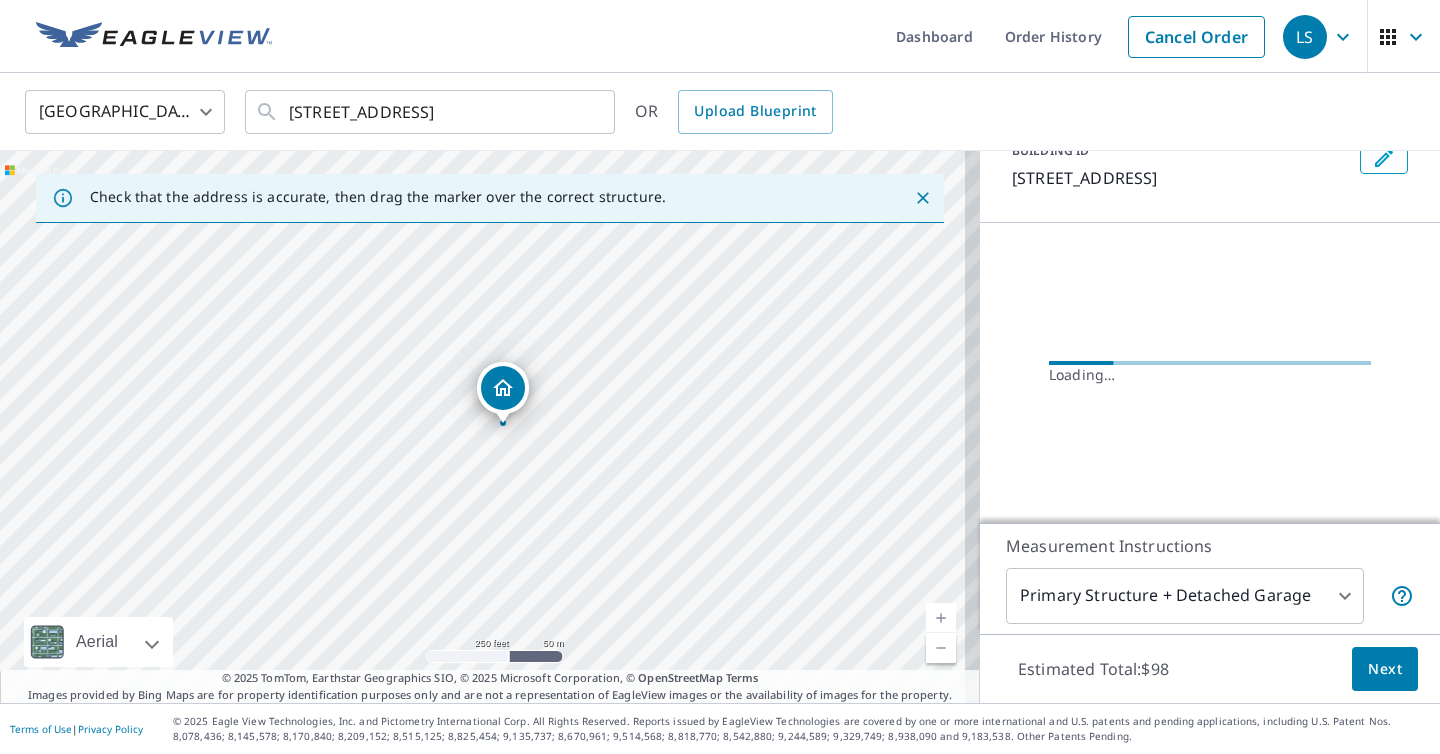 scroll, scrollTop: 134, scrollLeft: 0, axis: vertical 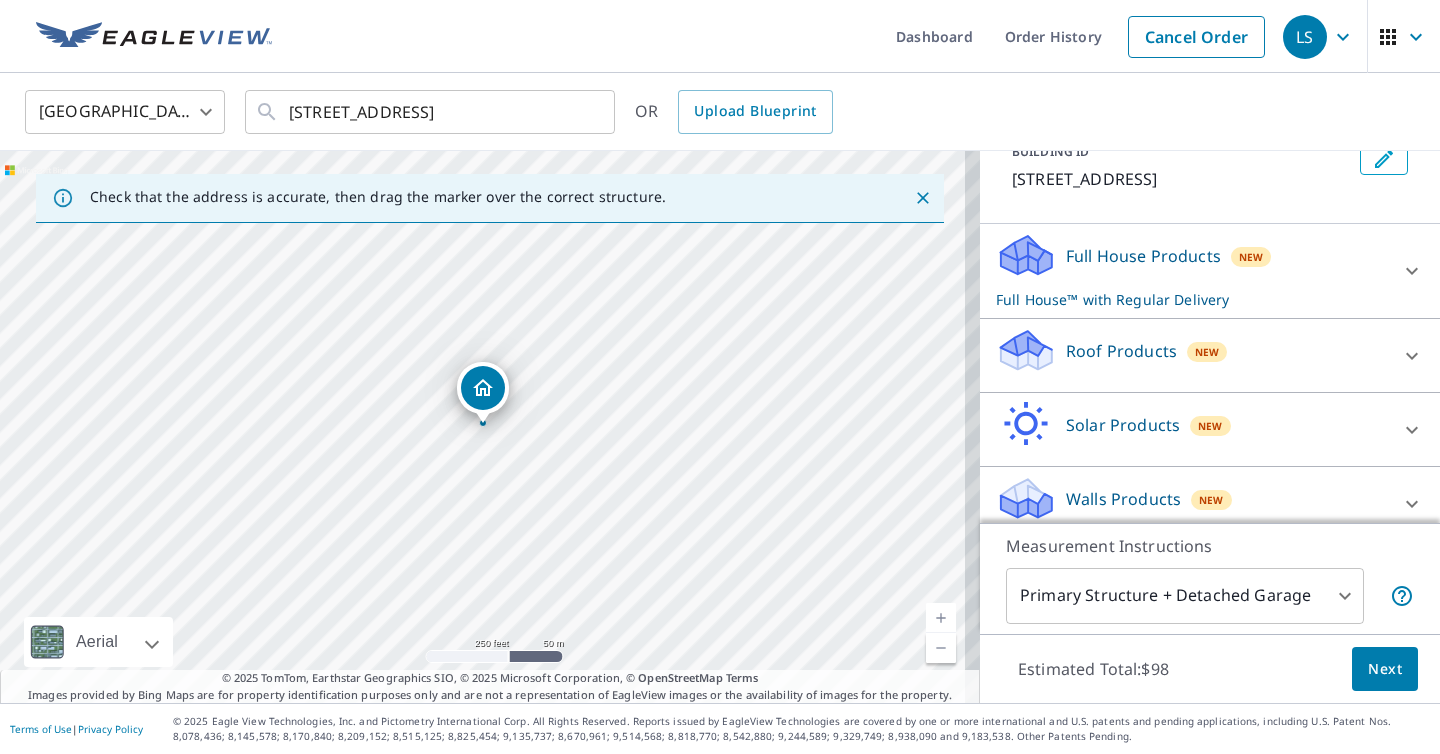 click on "Roof Products" at bounding box center (1121, 351) 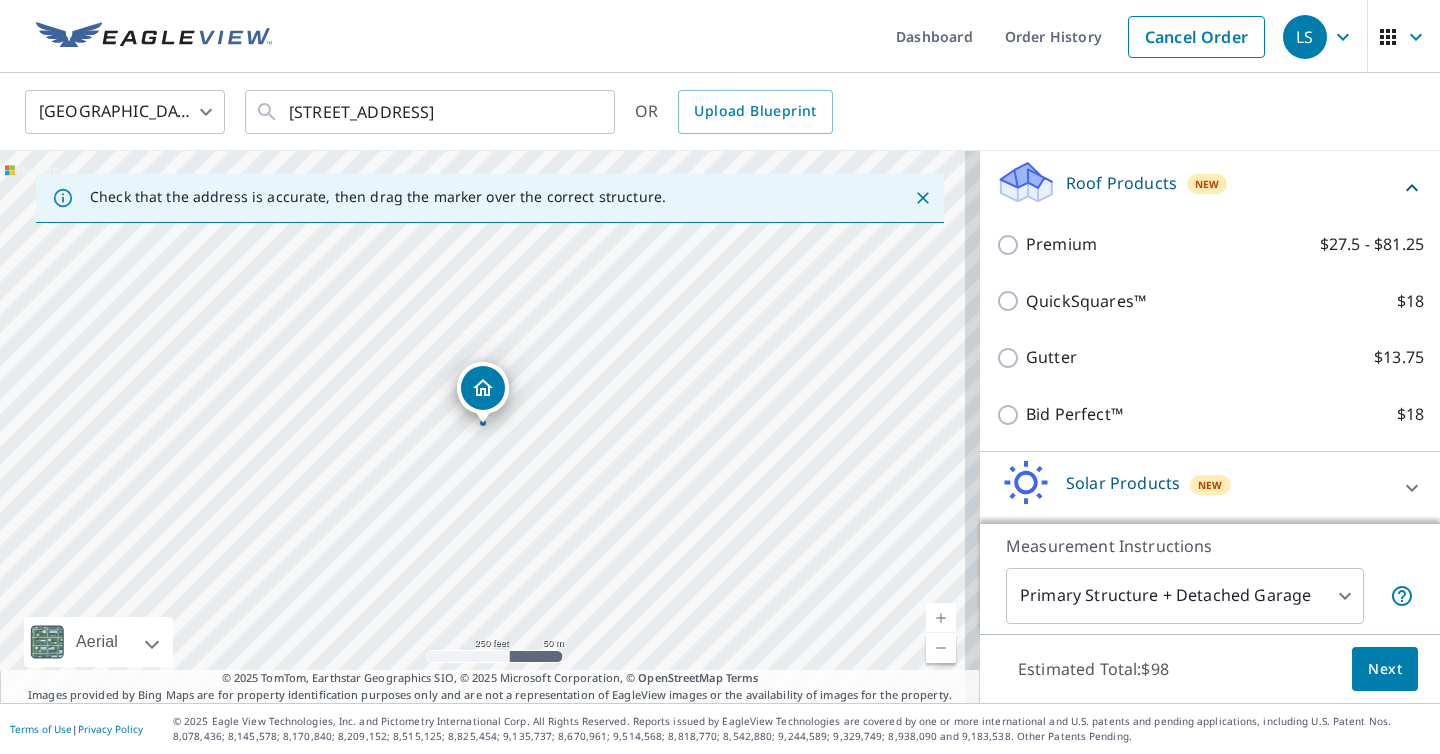 scroll, scrollTop: 381, scrollLeft: 0, axis: vertical 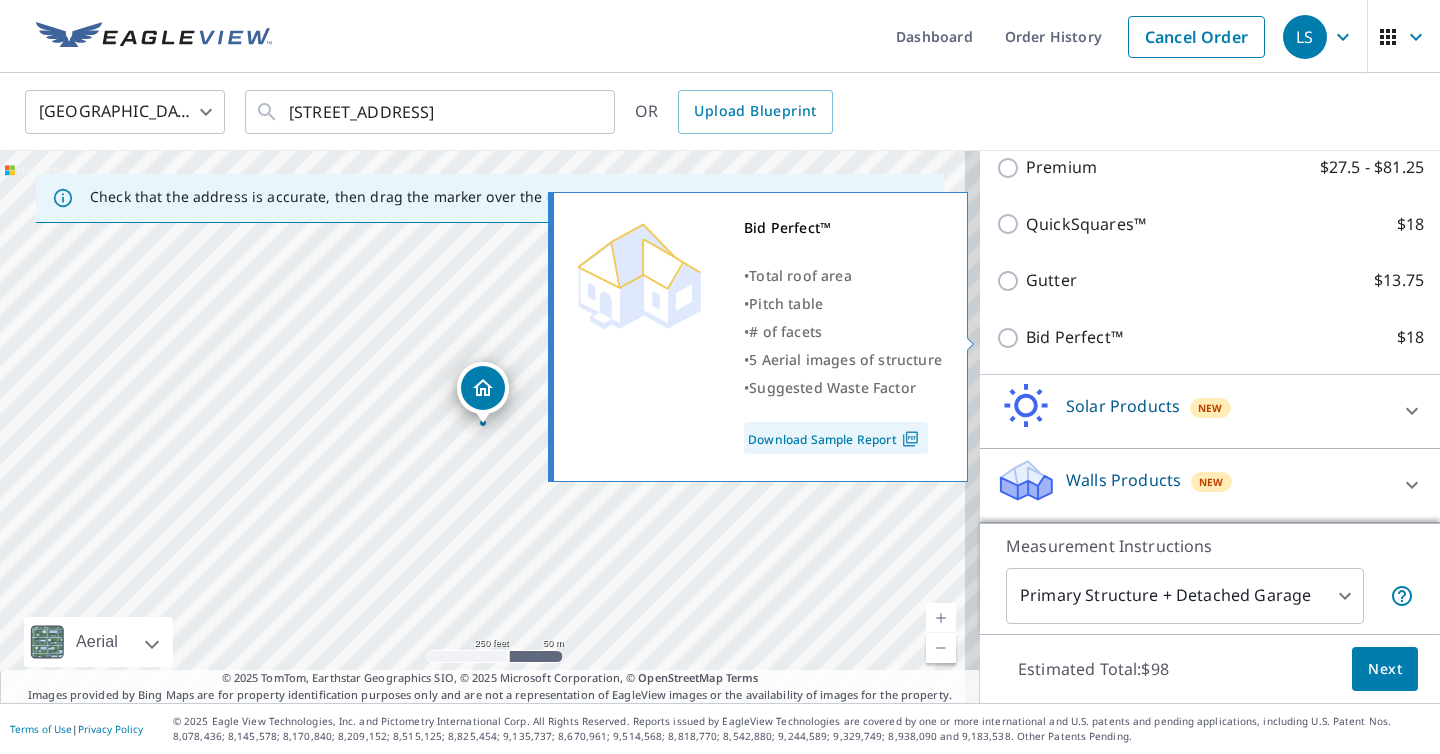 click on "Bid Perfect™ $18" at bounding box center [1011, 338] 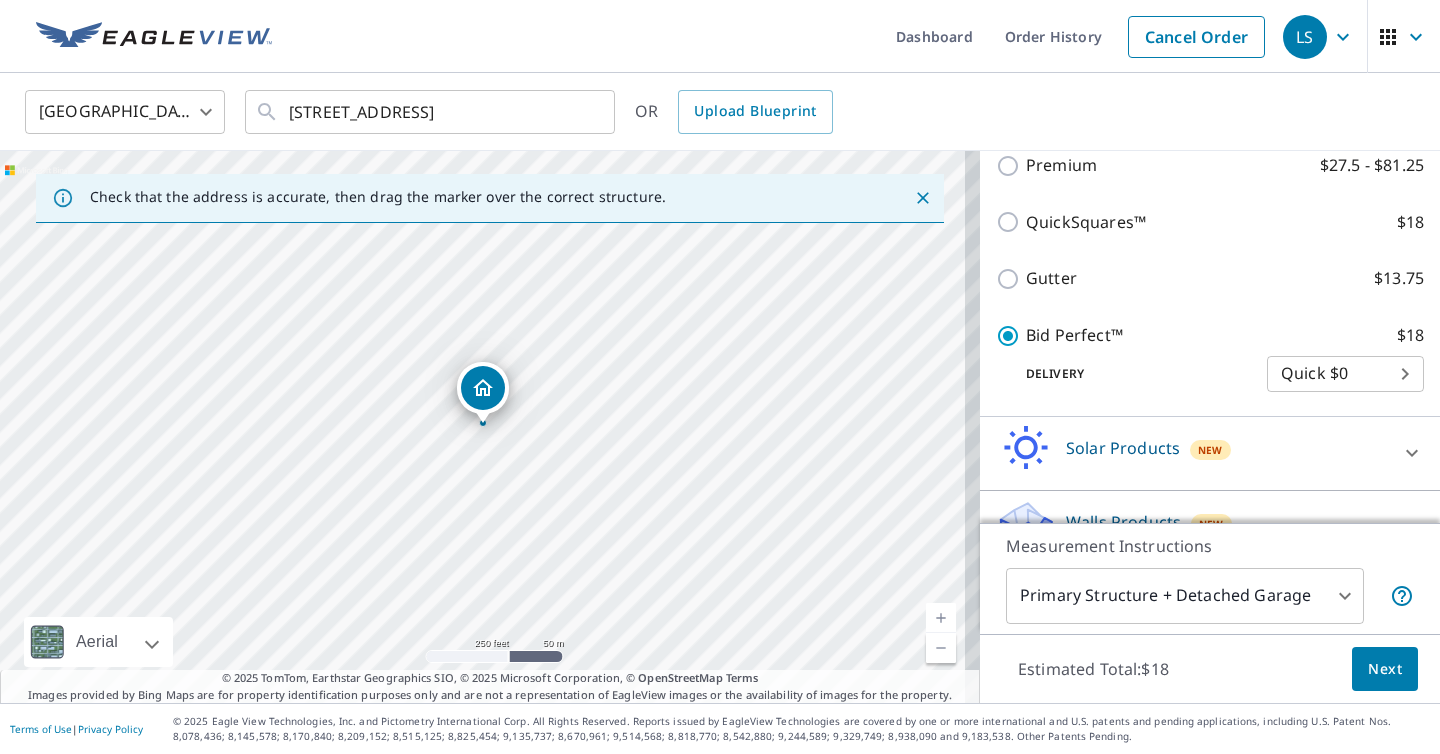 click on "Next" at bounding box center (1385, 669) 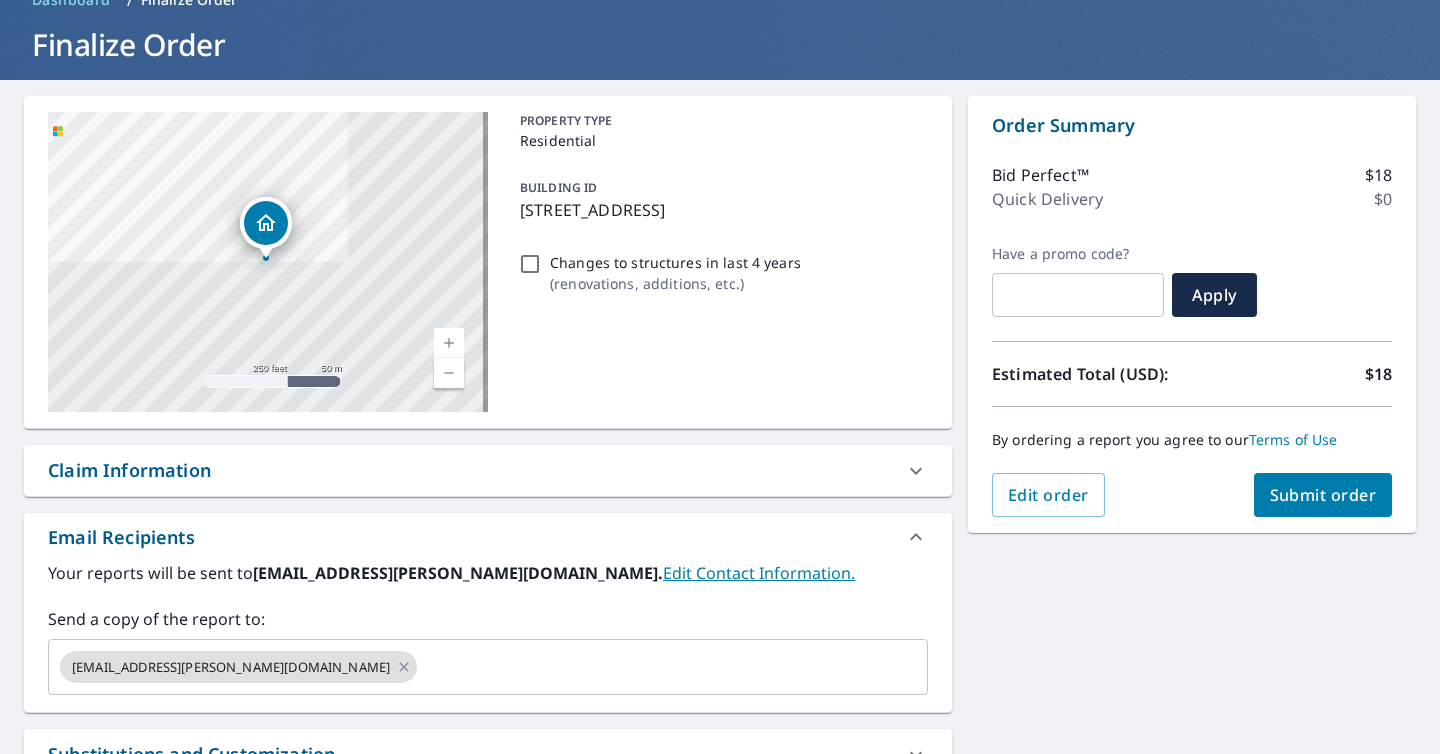 scroll, scrollTop: 127, scrollLeft: 0, axis: vertical 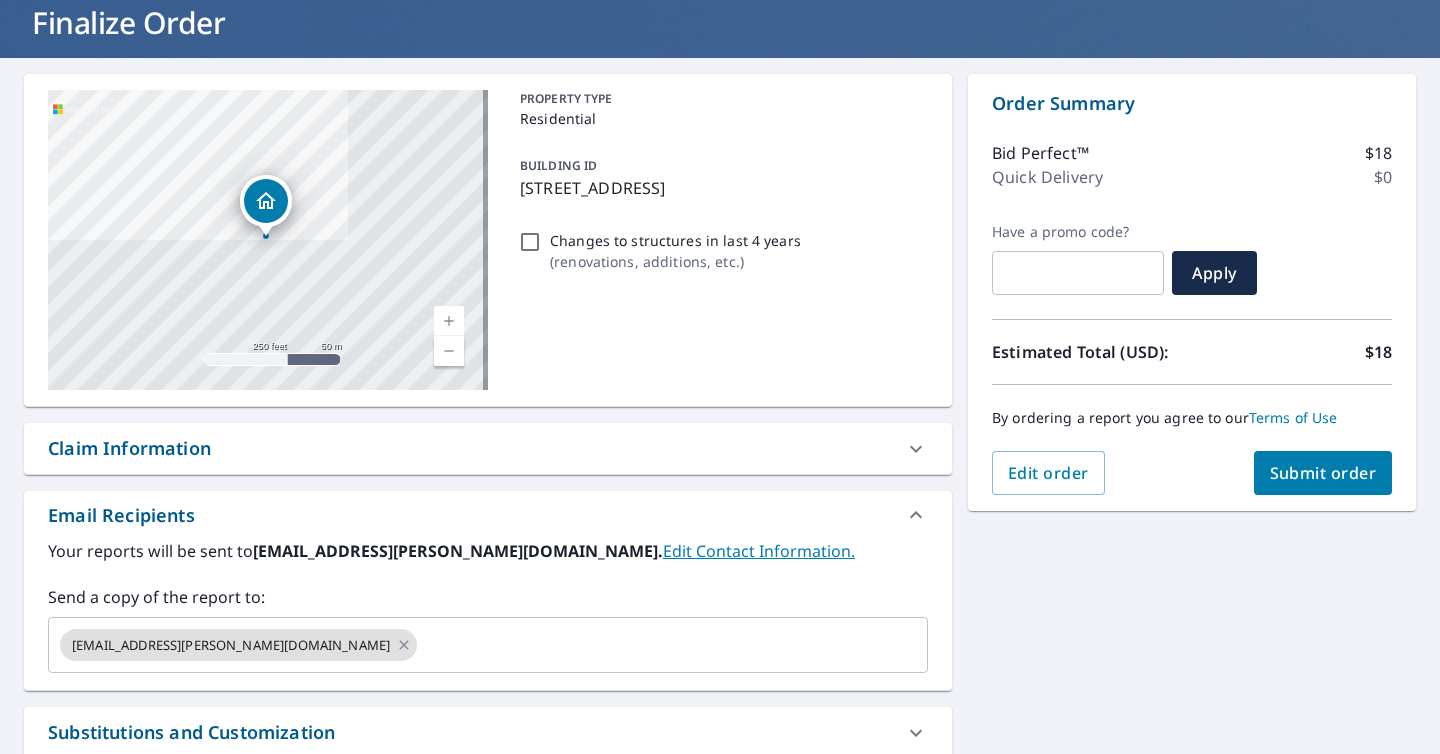 click on "Submit order" at bounding box center [1323, 473] 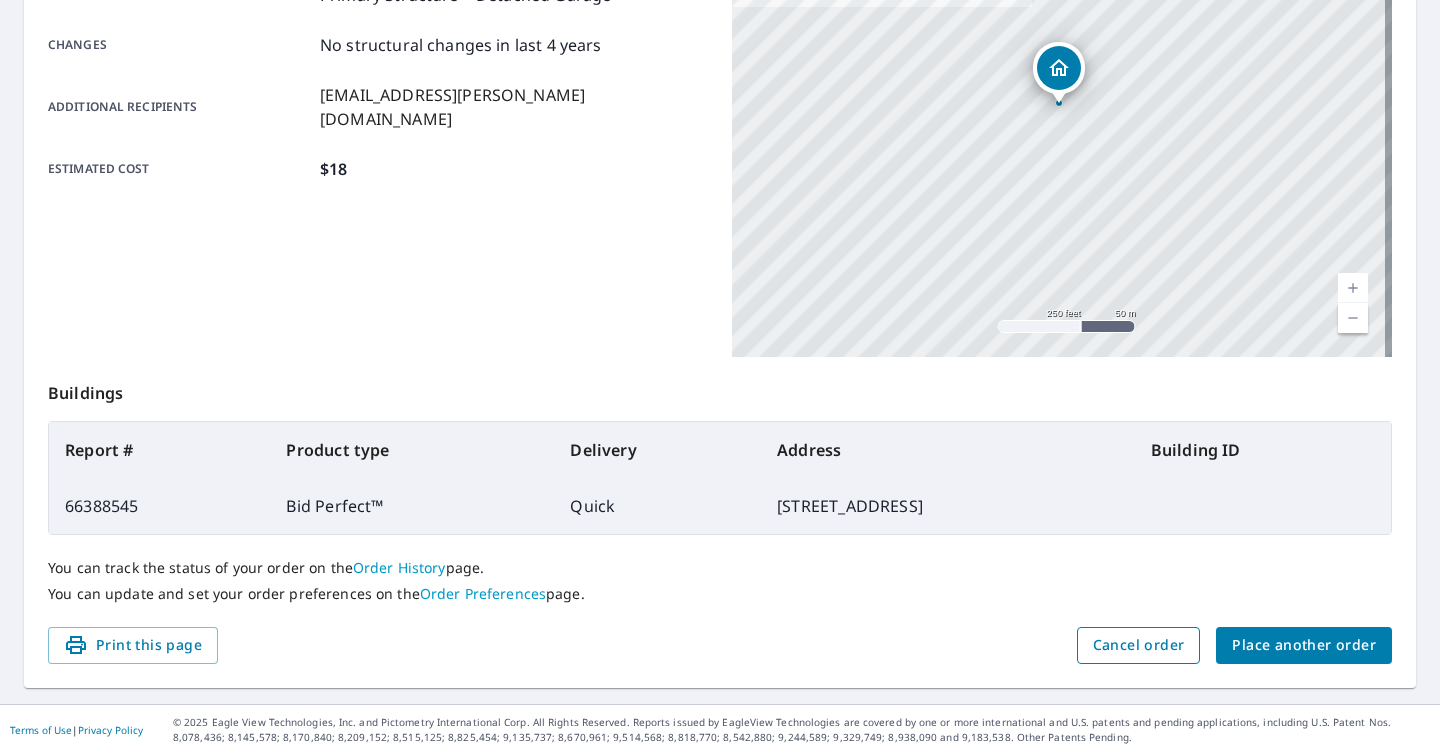 scroll, scrollTop: 0, scrollLeft: 0, axis: both 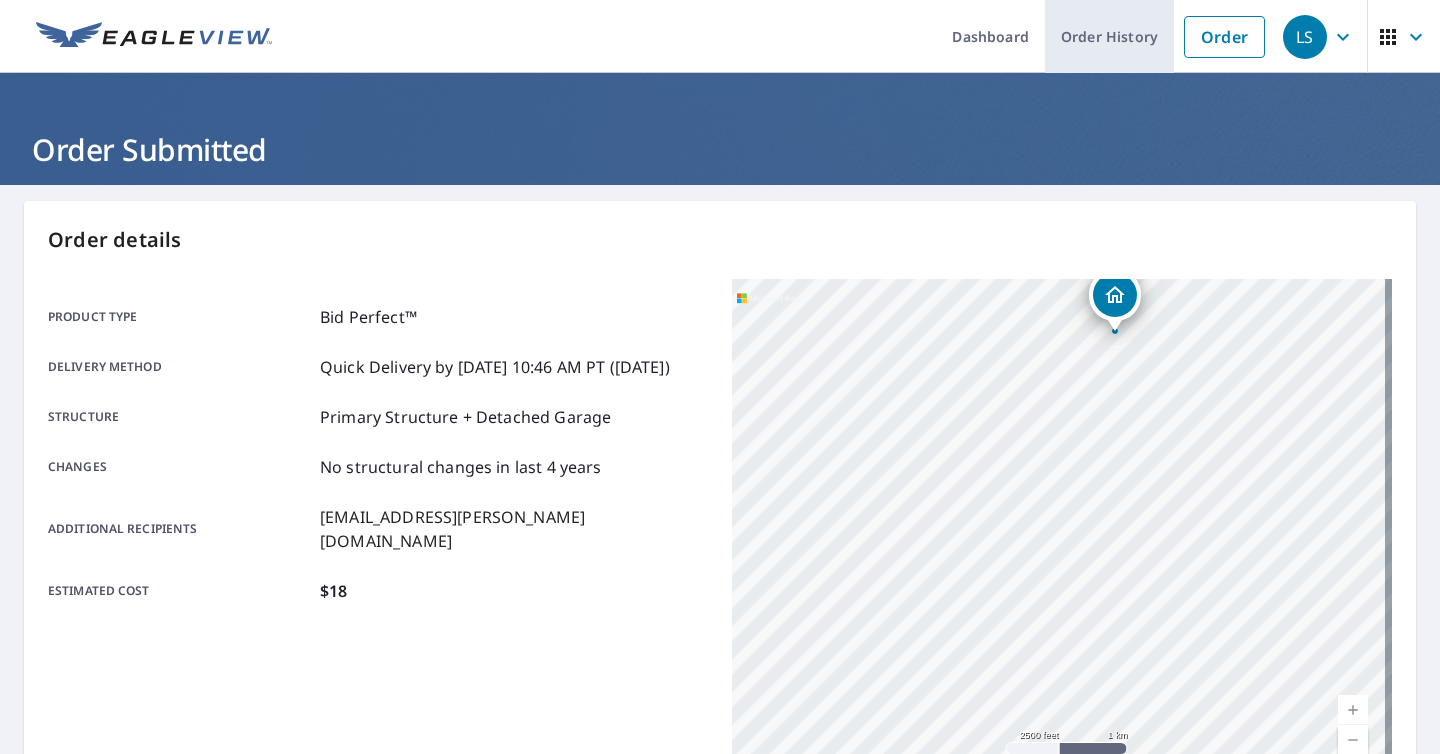 click on "Order History" at bounding box center [1109, 36] 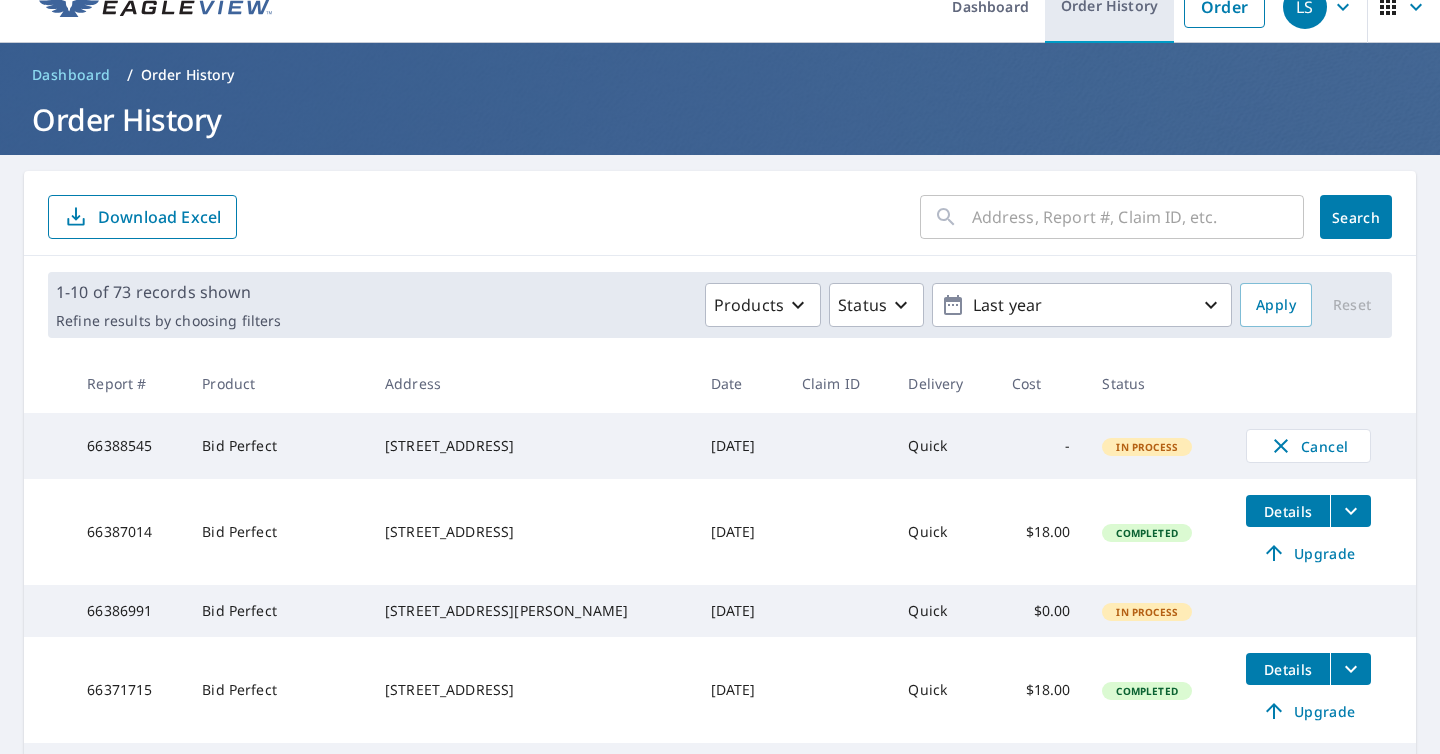 scroll, scrollTop: 31, scrollLeft: 0, axis: vertical 